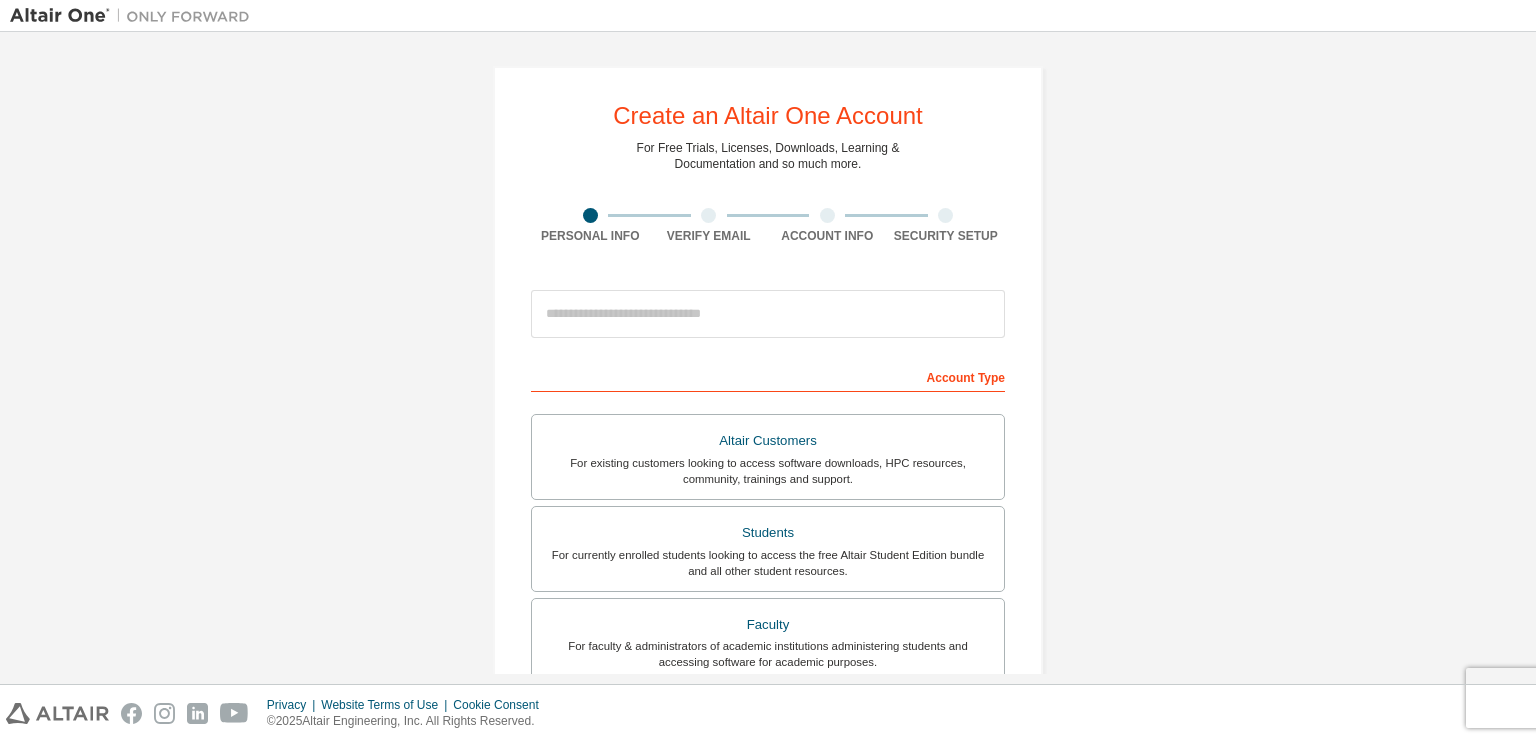 scroll, scrollTop: 0, scrollLeft: 0, axis: both 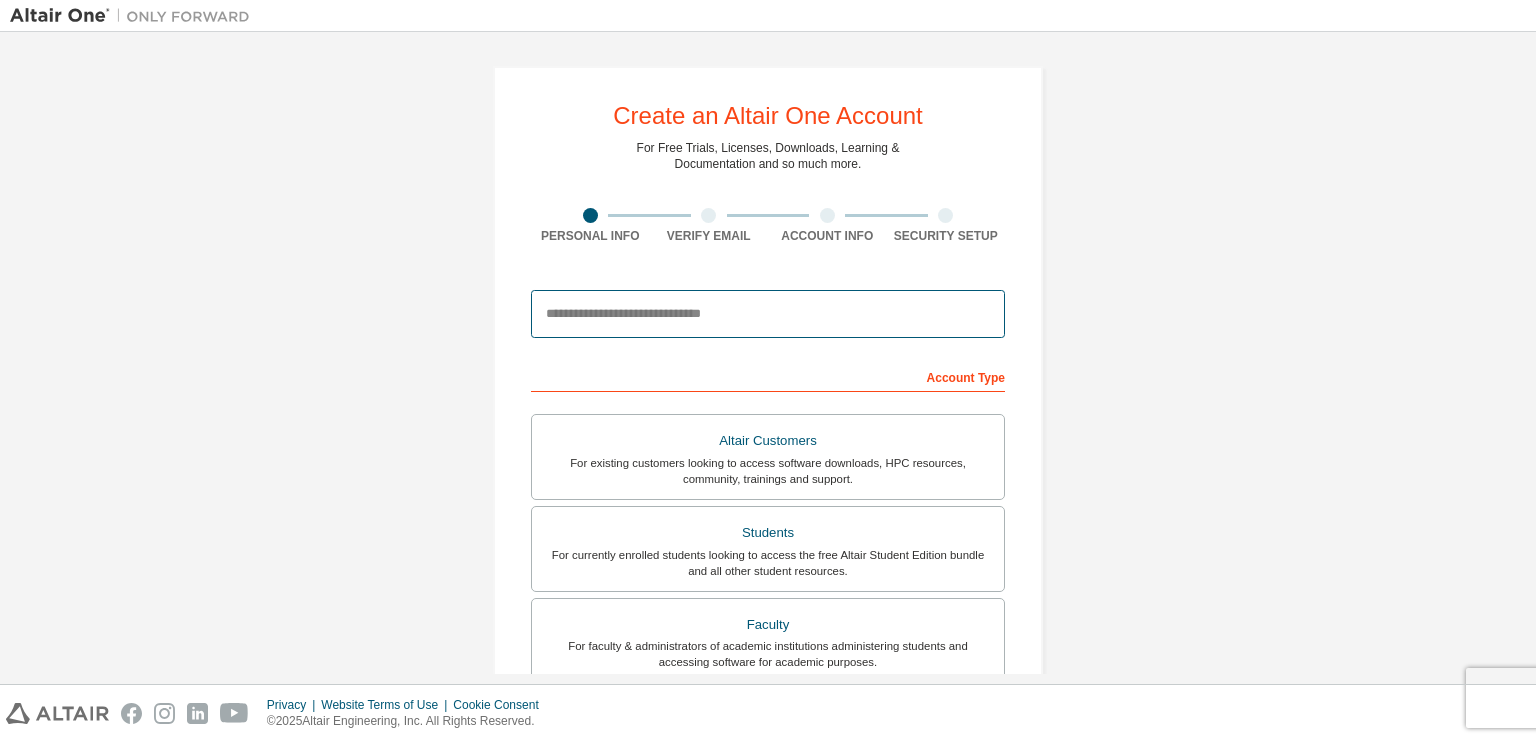 click at bounding box center (768, 314) 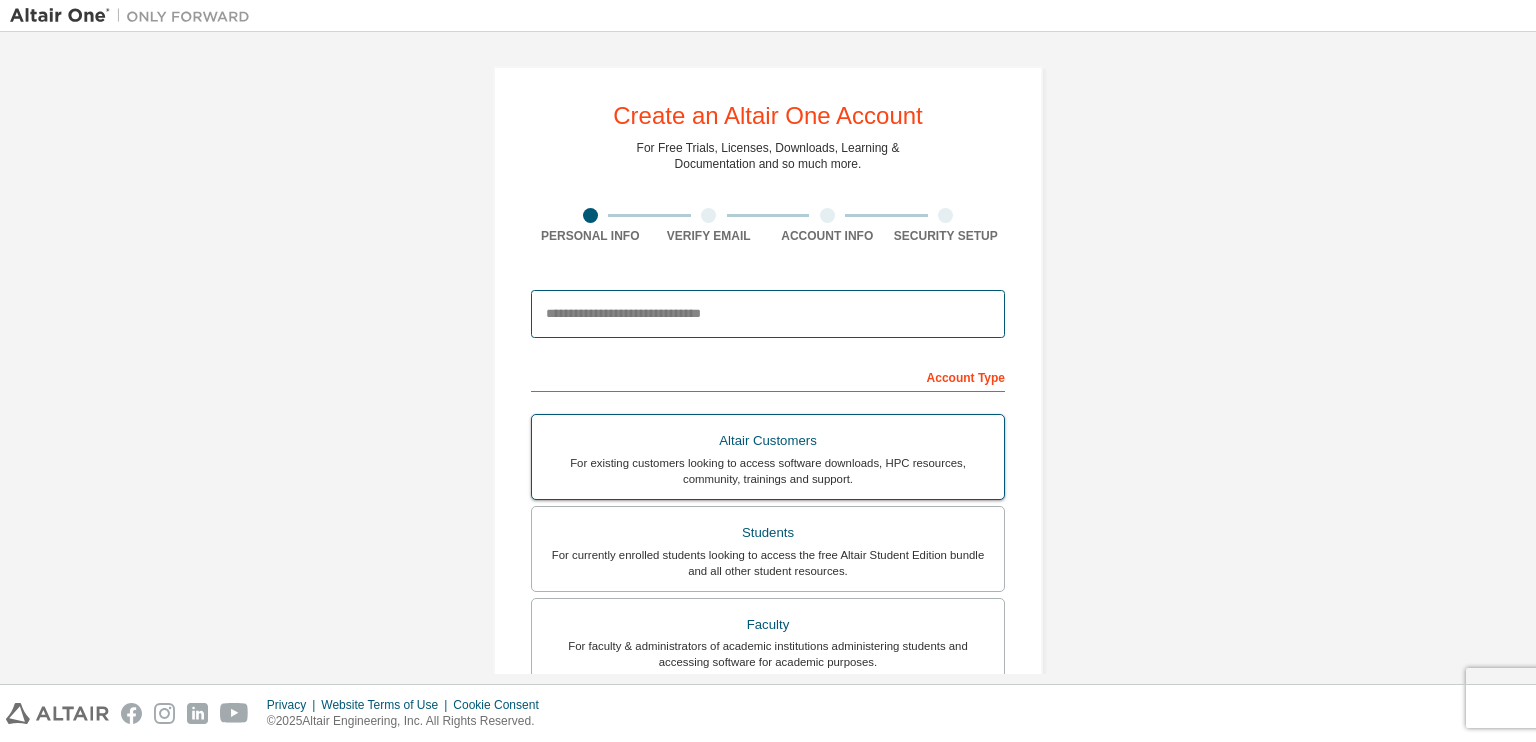 type on "**********" 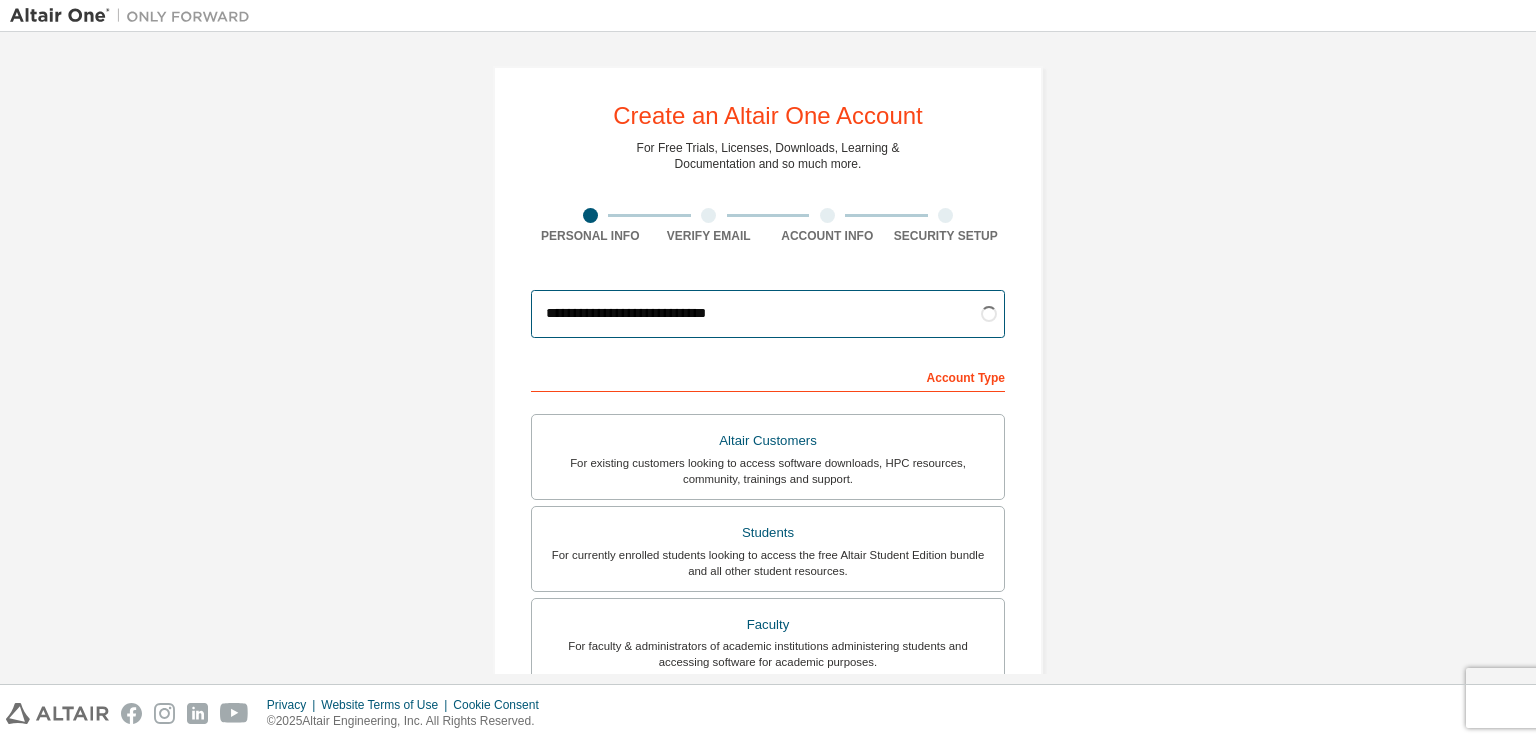 click on "**********" at bounding box center [768, 314] 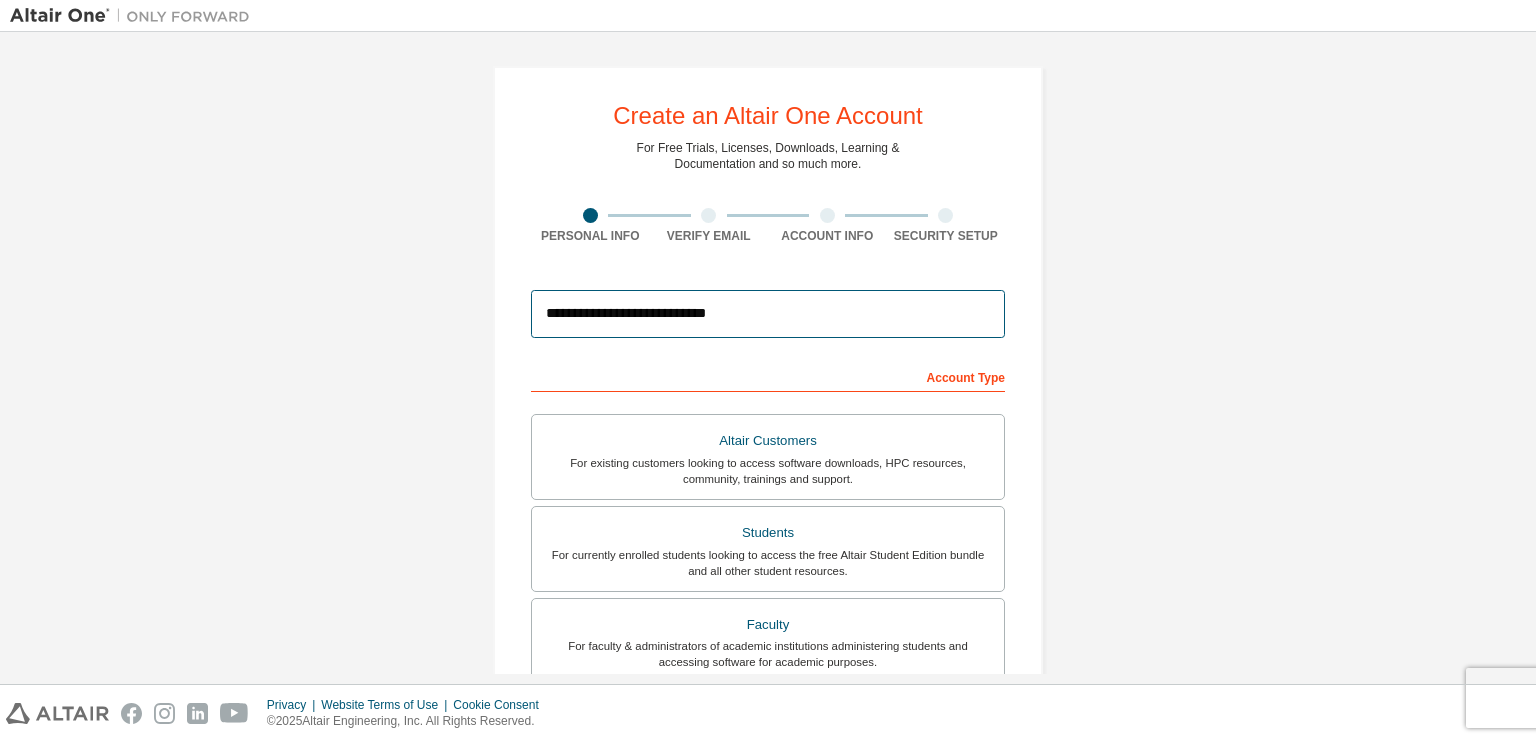 click on "**********" at bounding box center (768, 314) 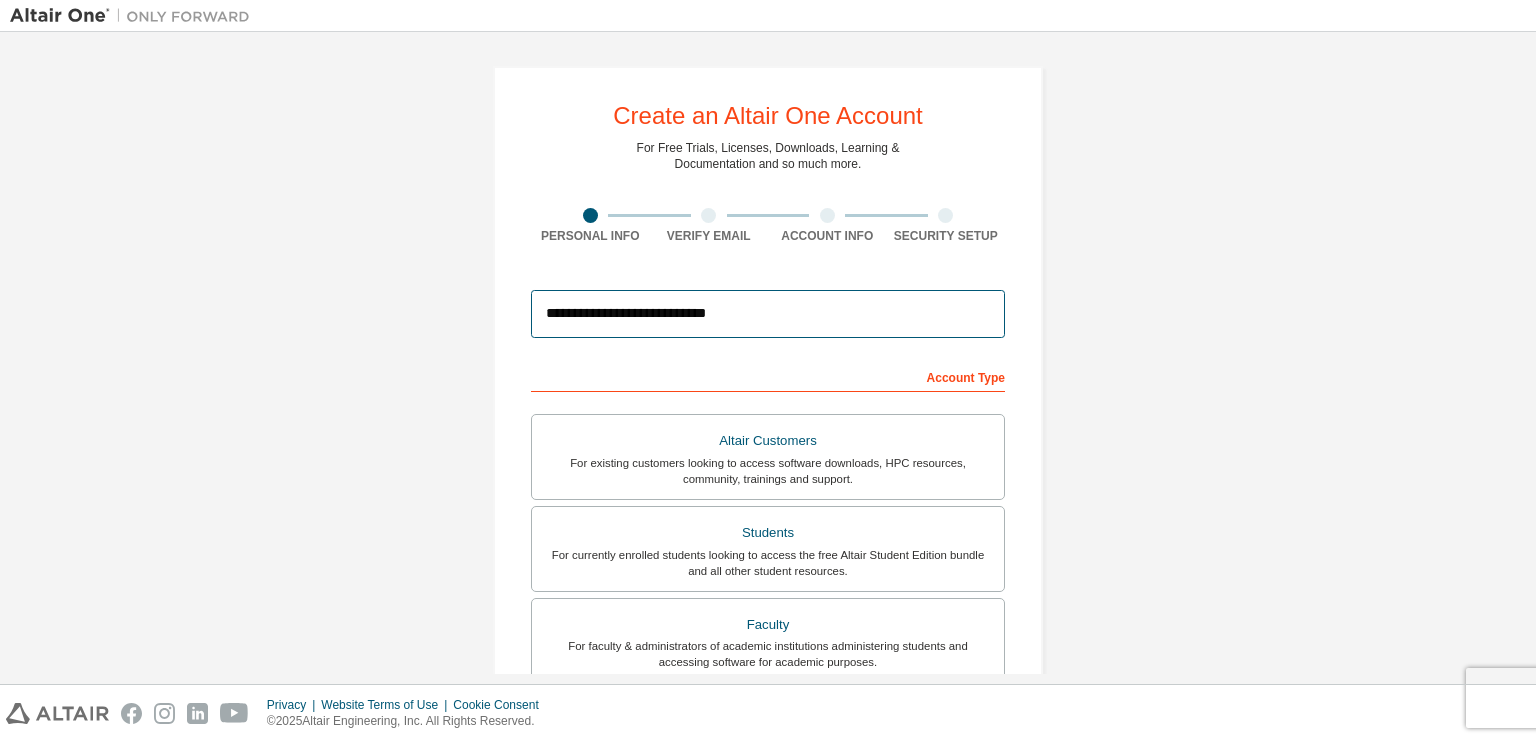 click on "**********" at bounding box center [768, 314] 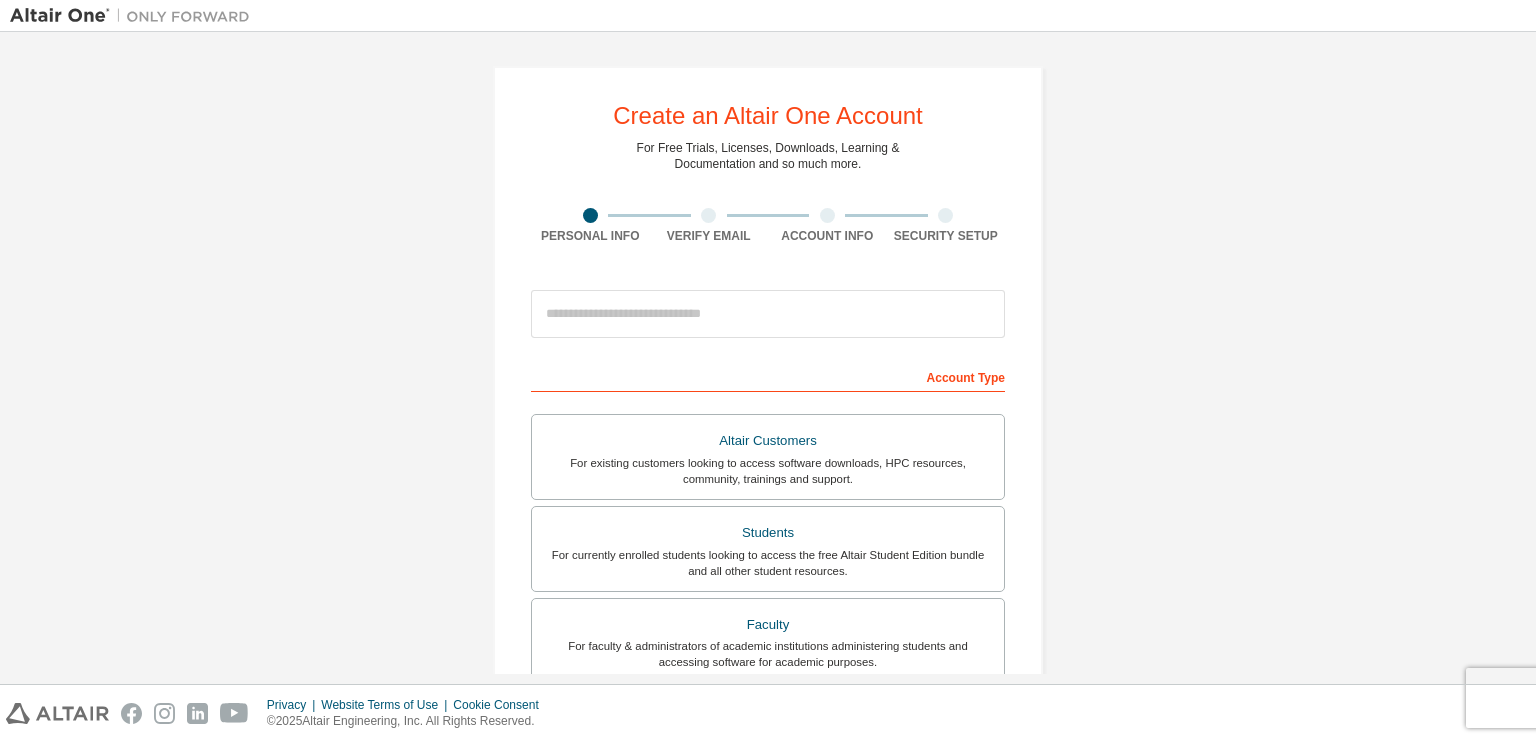 scroll, scrollTop: 0, scrollLeft: 0, axis: both 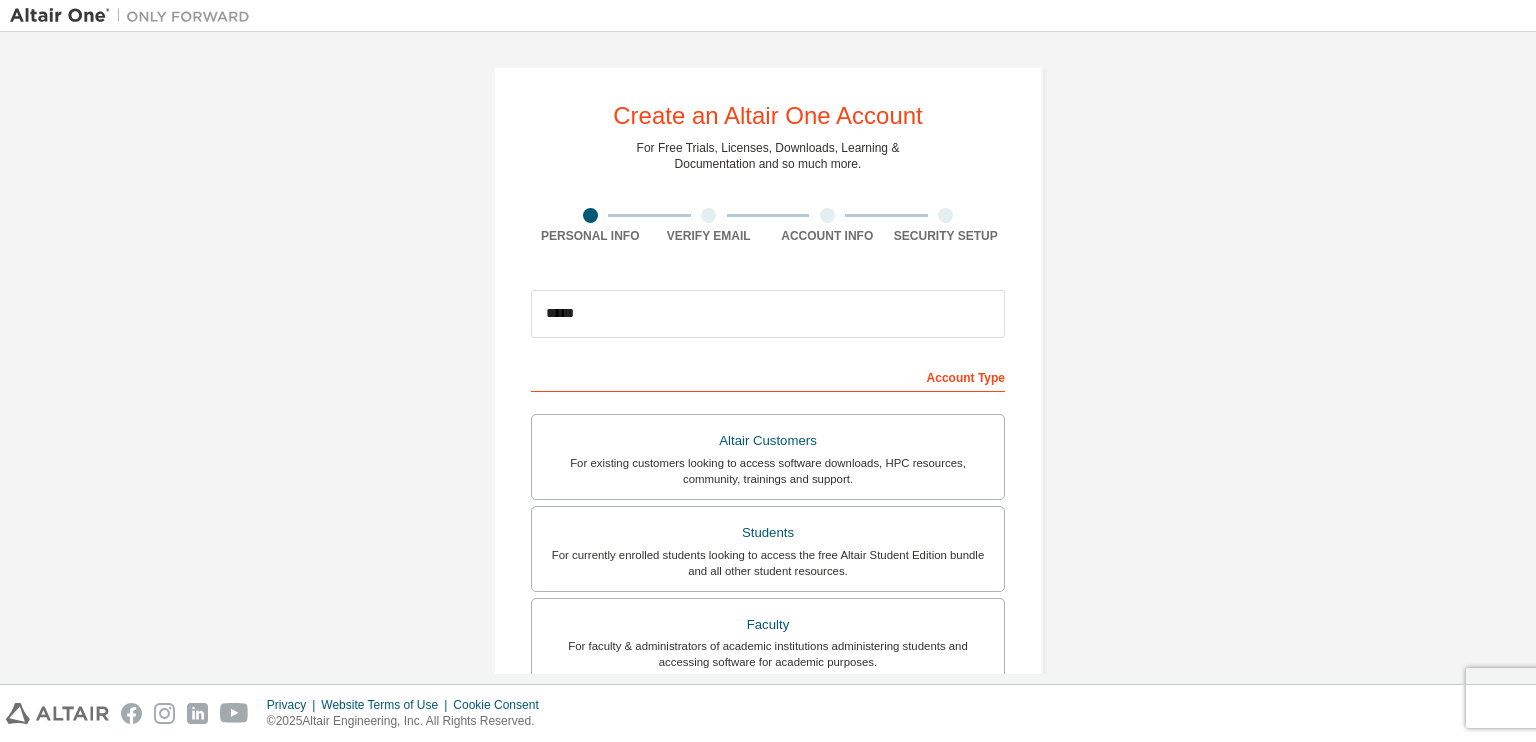 drag, startPoint x: 1143, startPoint y: 337, endPoint x: 1089, endPoint y: 341, distance: 54.147945 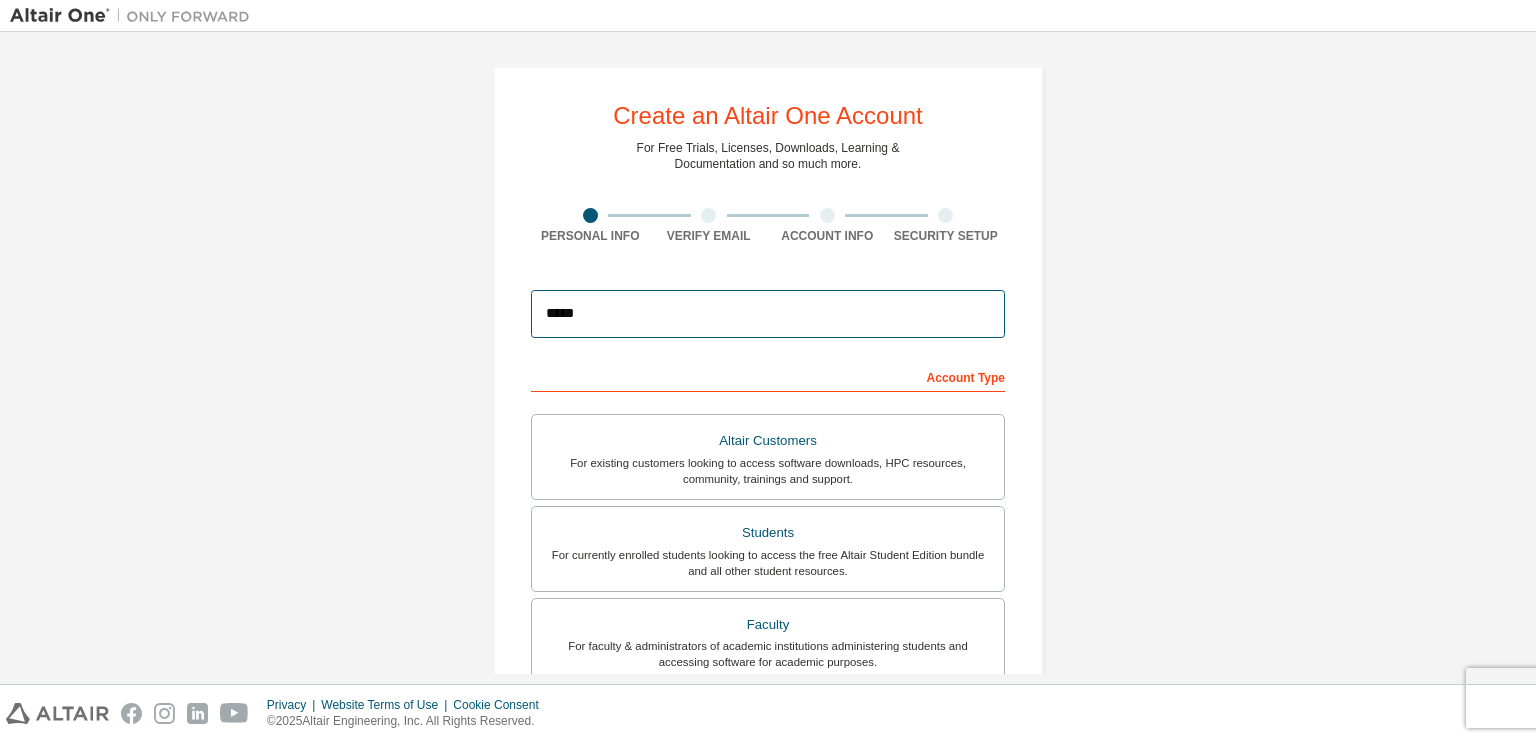 click on "*****" at bounding box center (768, 314) 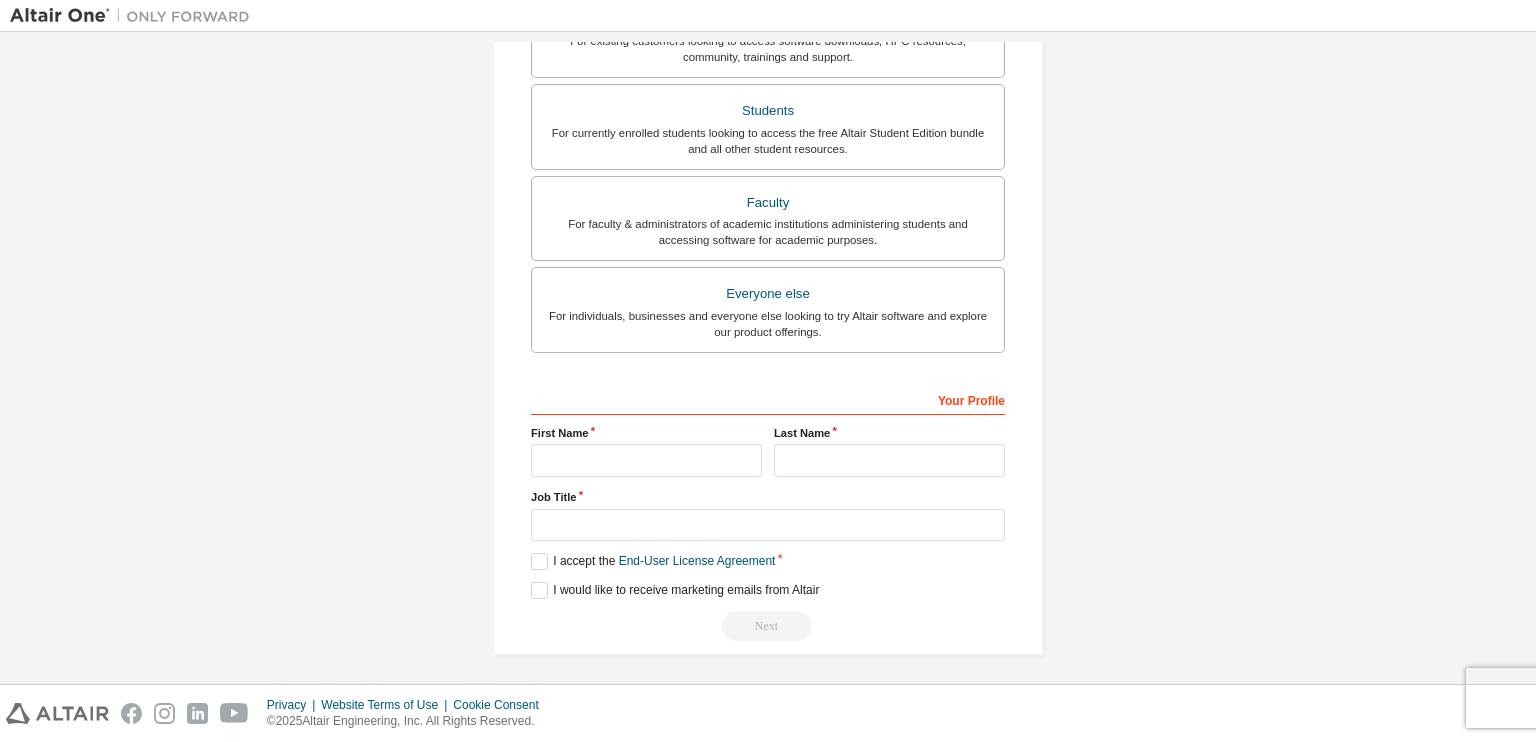 scroll, scrollTop: 123, scrollLeft: 0, axis: vertical 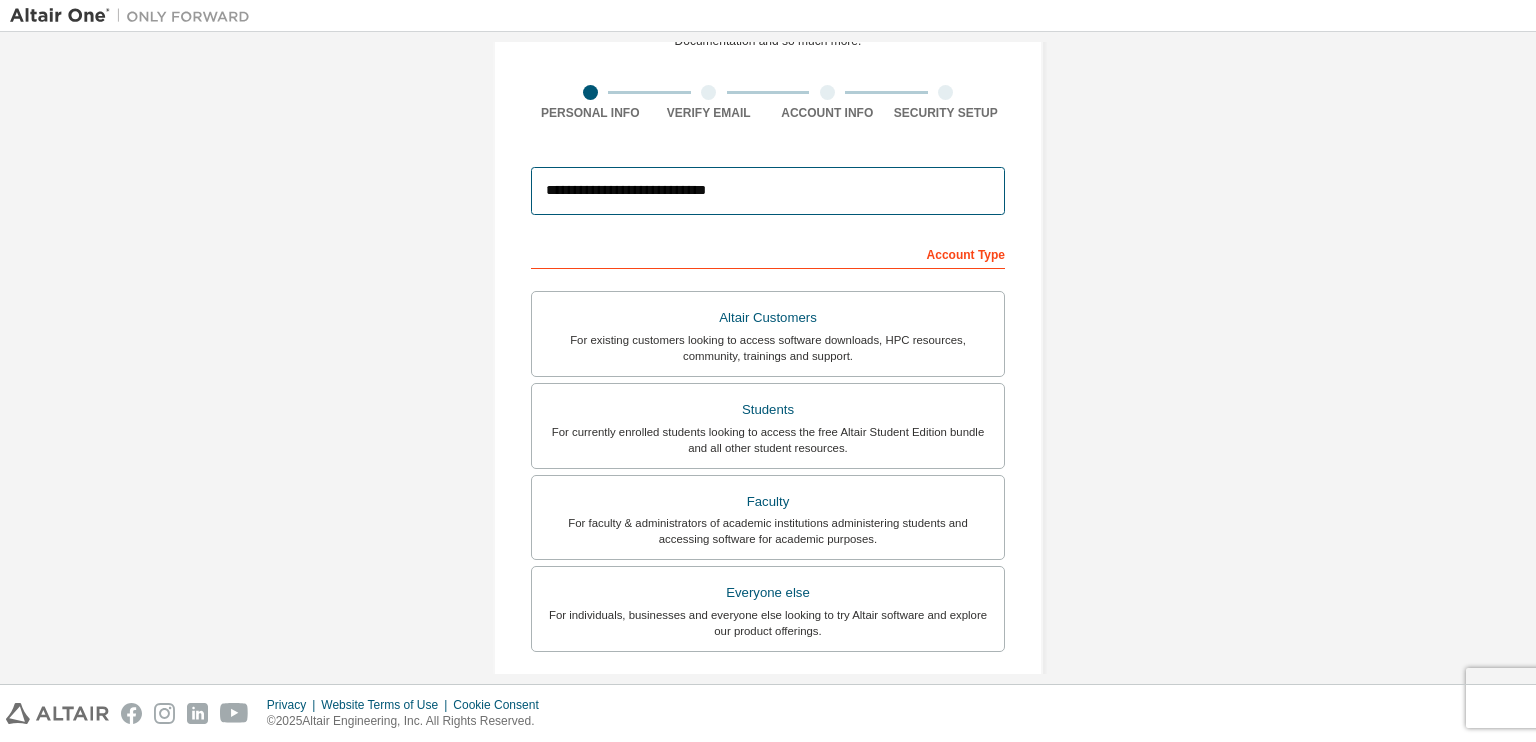 type on "**********" 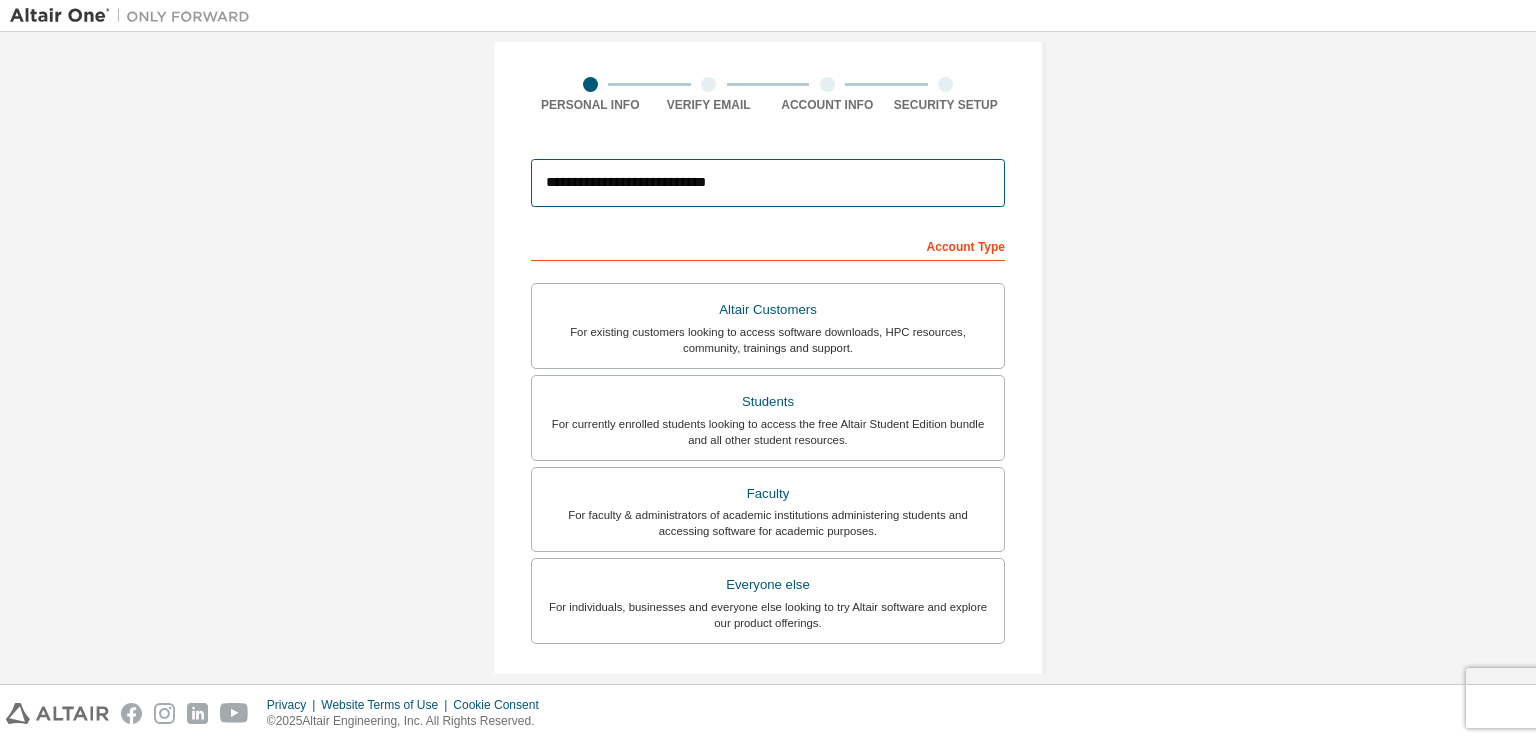 scroll, scrollTop: 100, scrollLeft: 0, axis: vertical 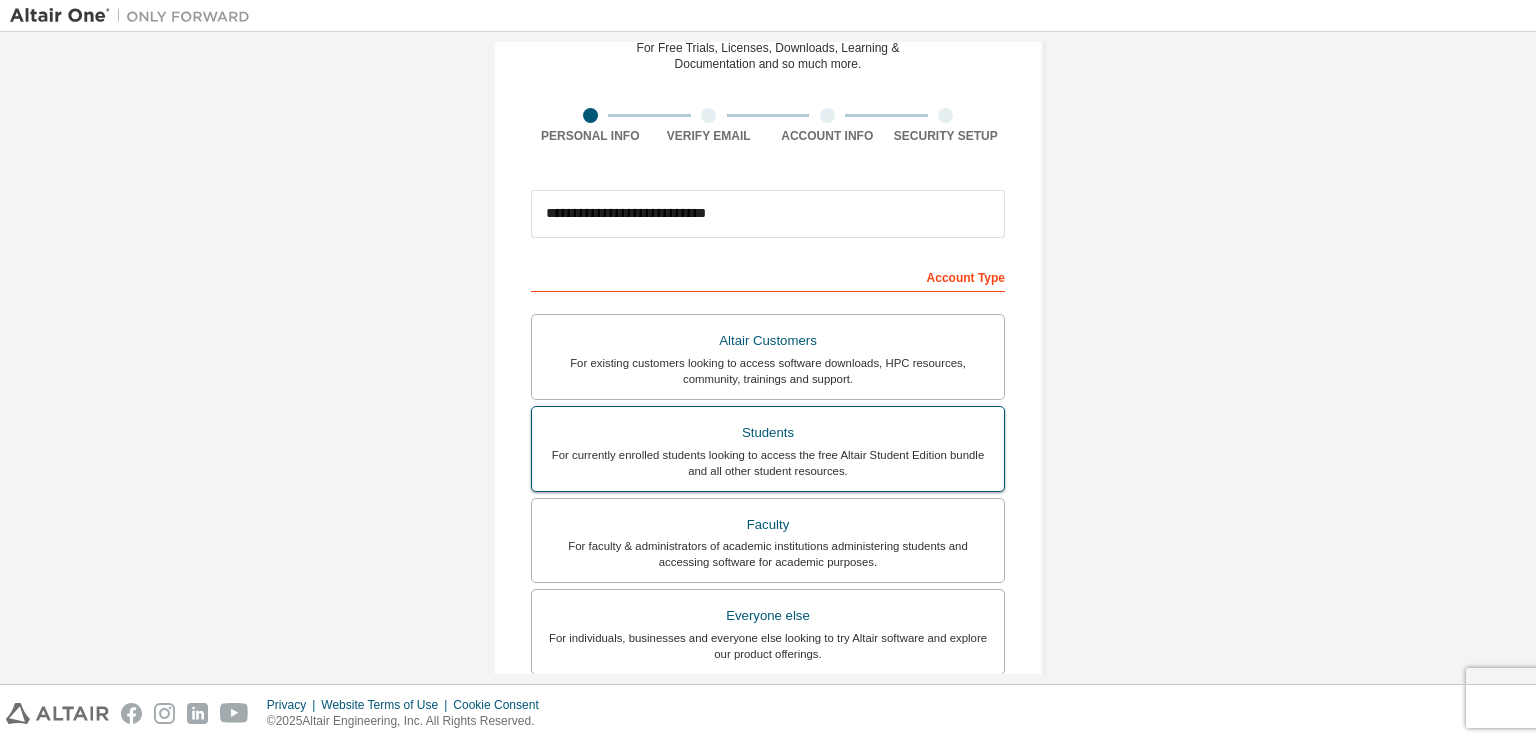 click on "For currently enrolled students looking to access the free Altair Student Edition bundle and all other student resources." at bounding box center [768, 463] 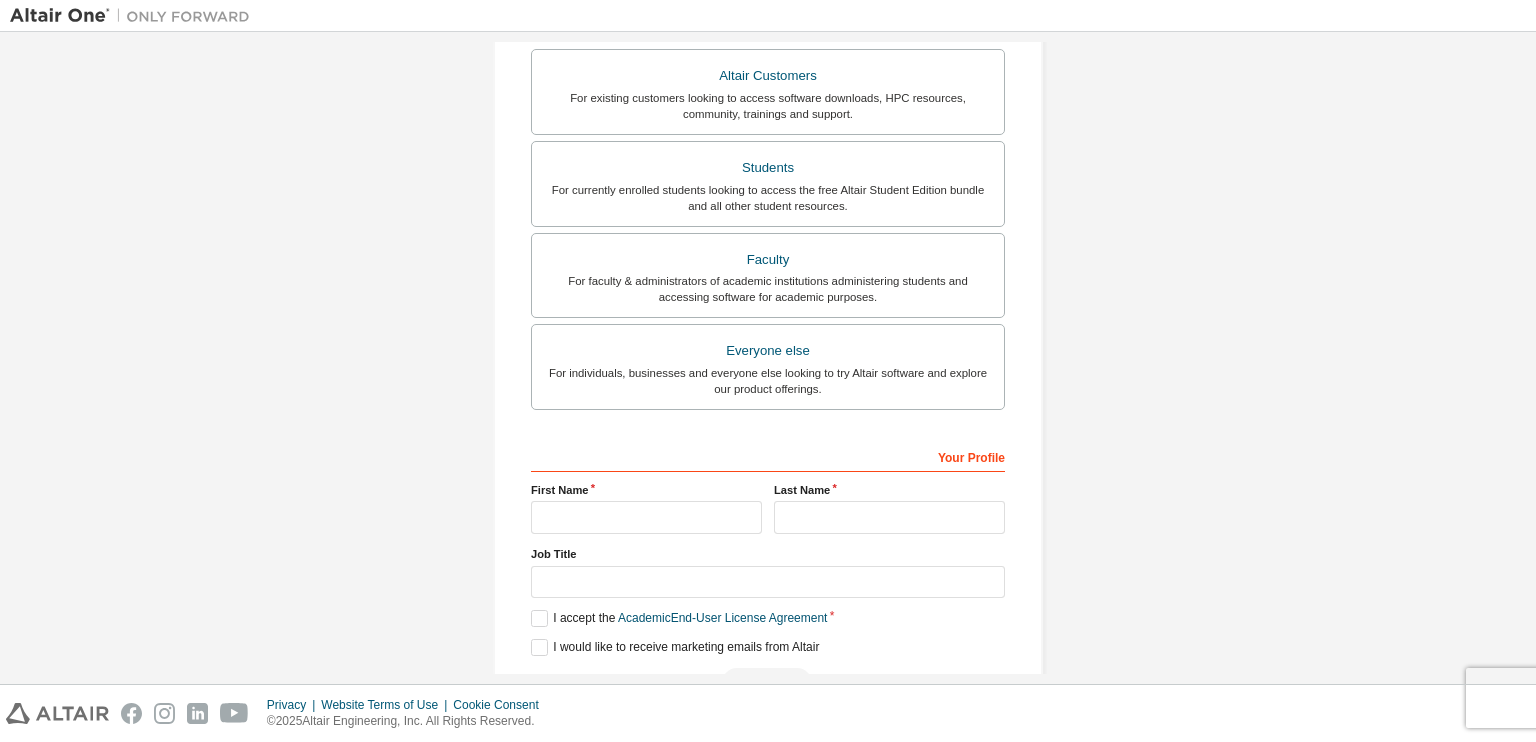 scroll, scrollTop: 400, scrollLeft: 0, axis: vertical 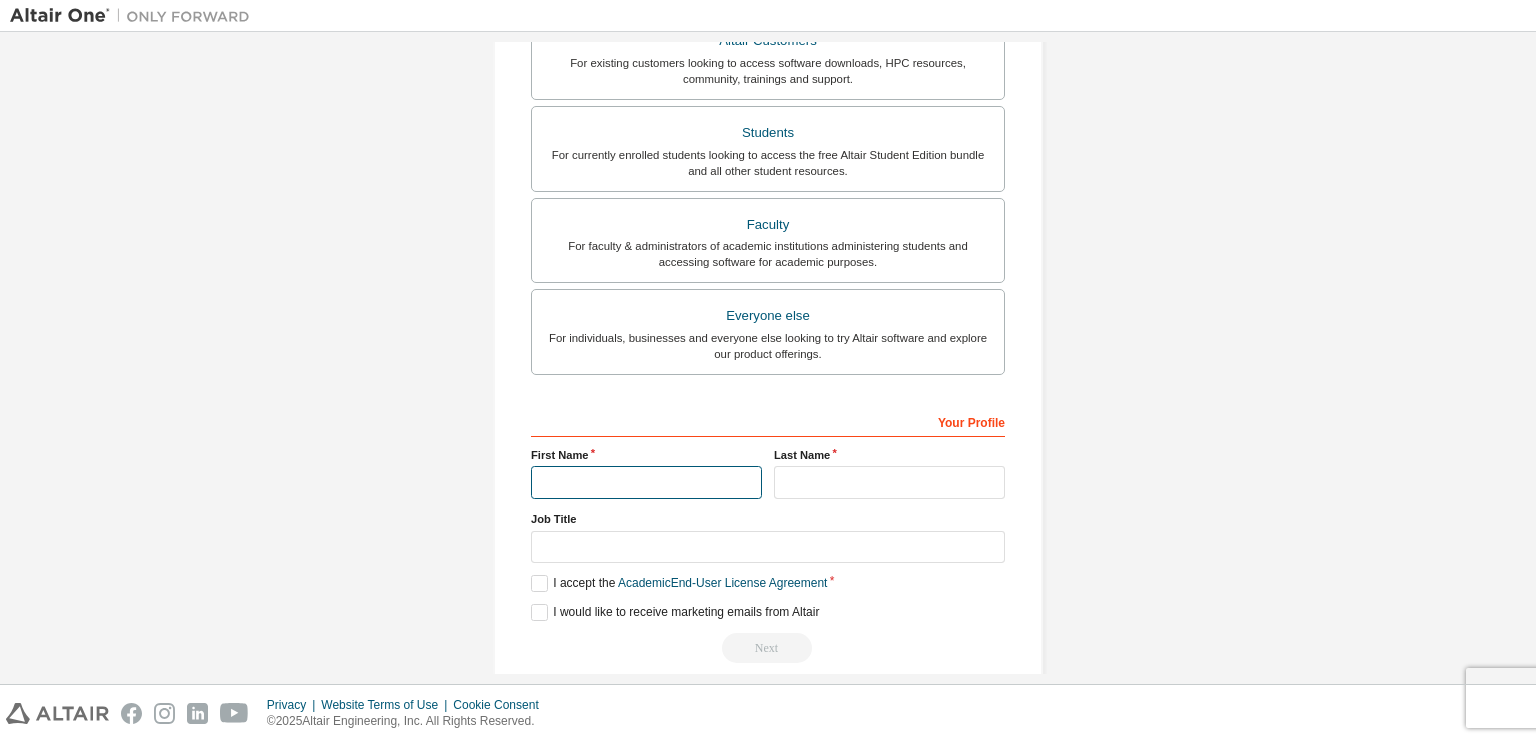 click at bounding box center [646, 482] 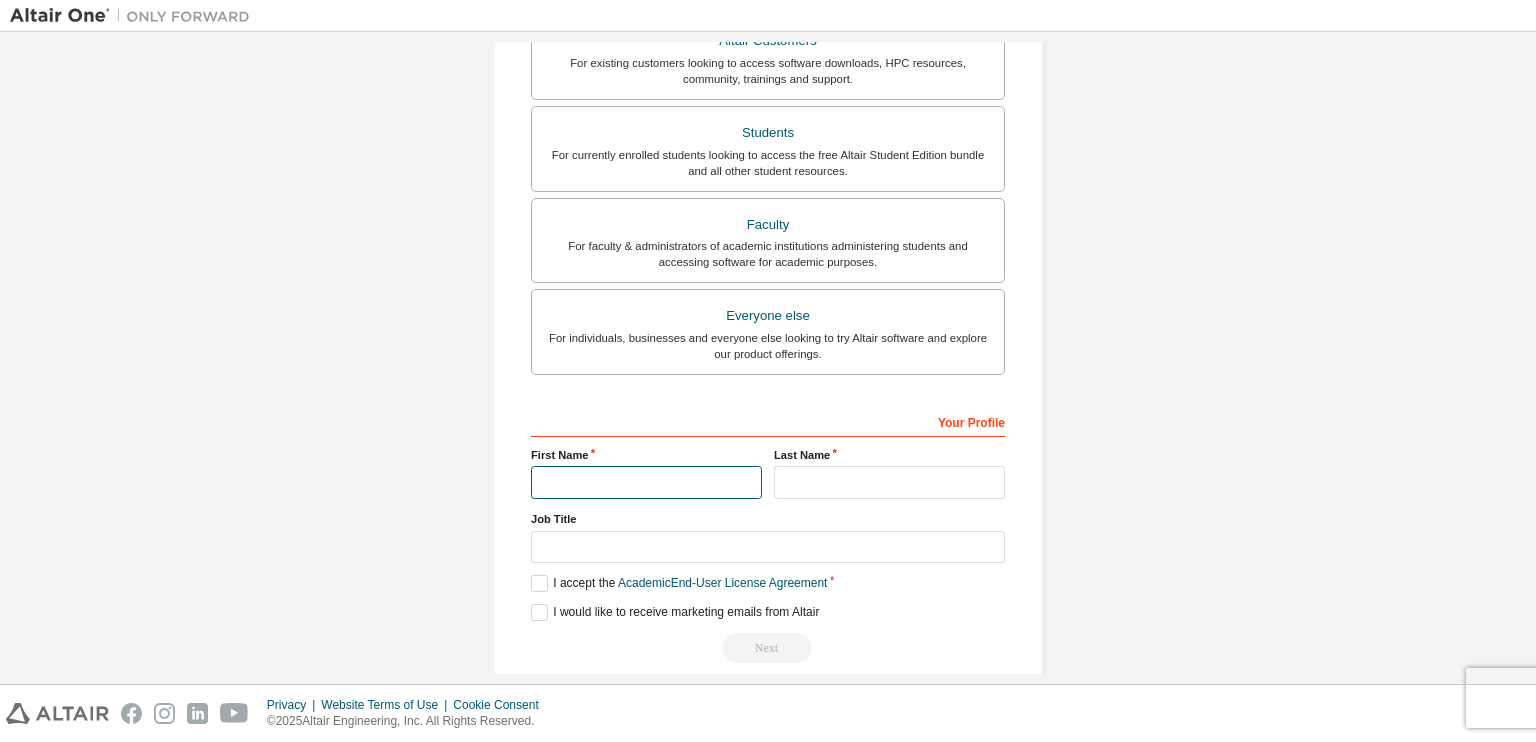 type on "*****" 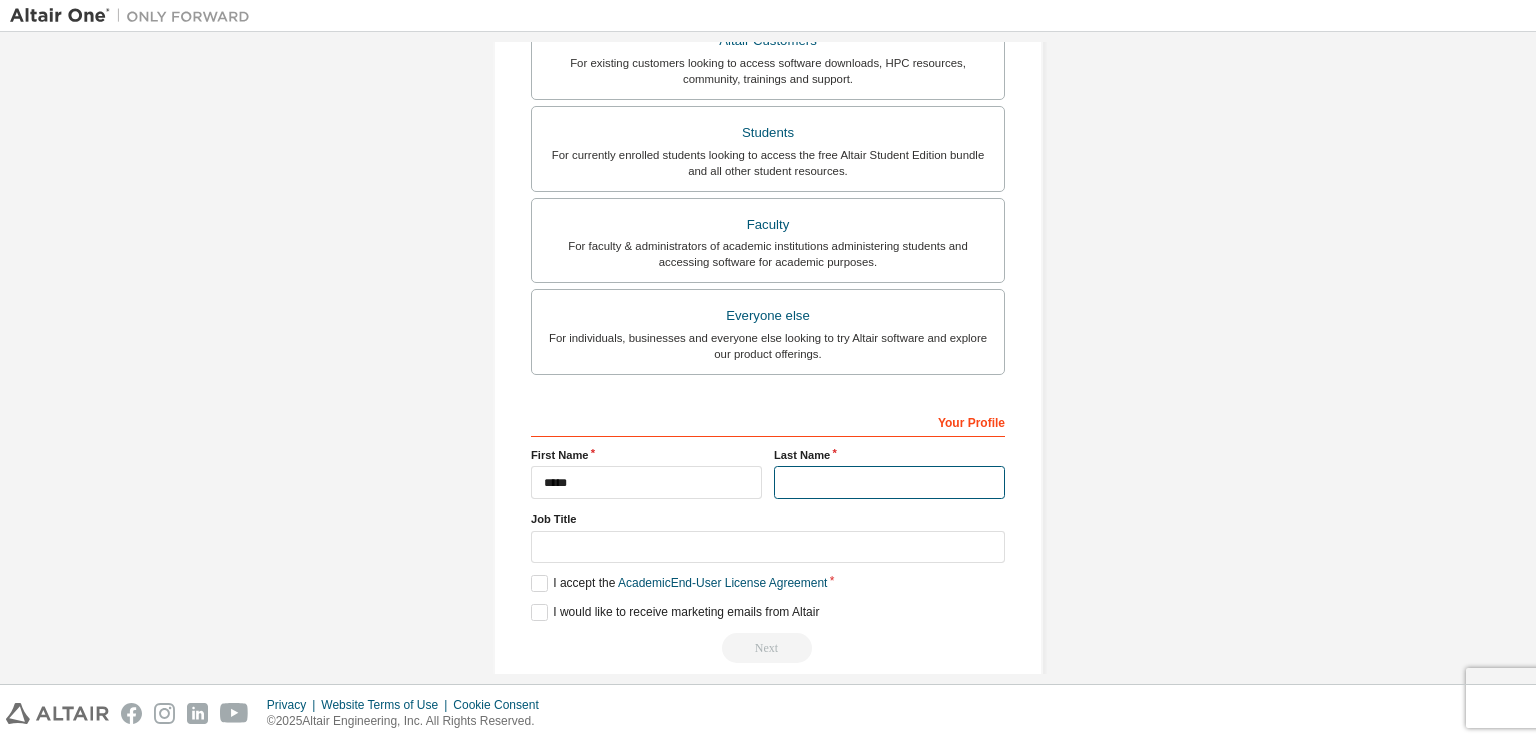 type on "******" 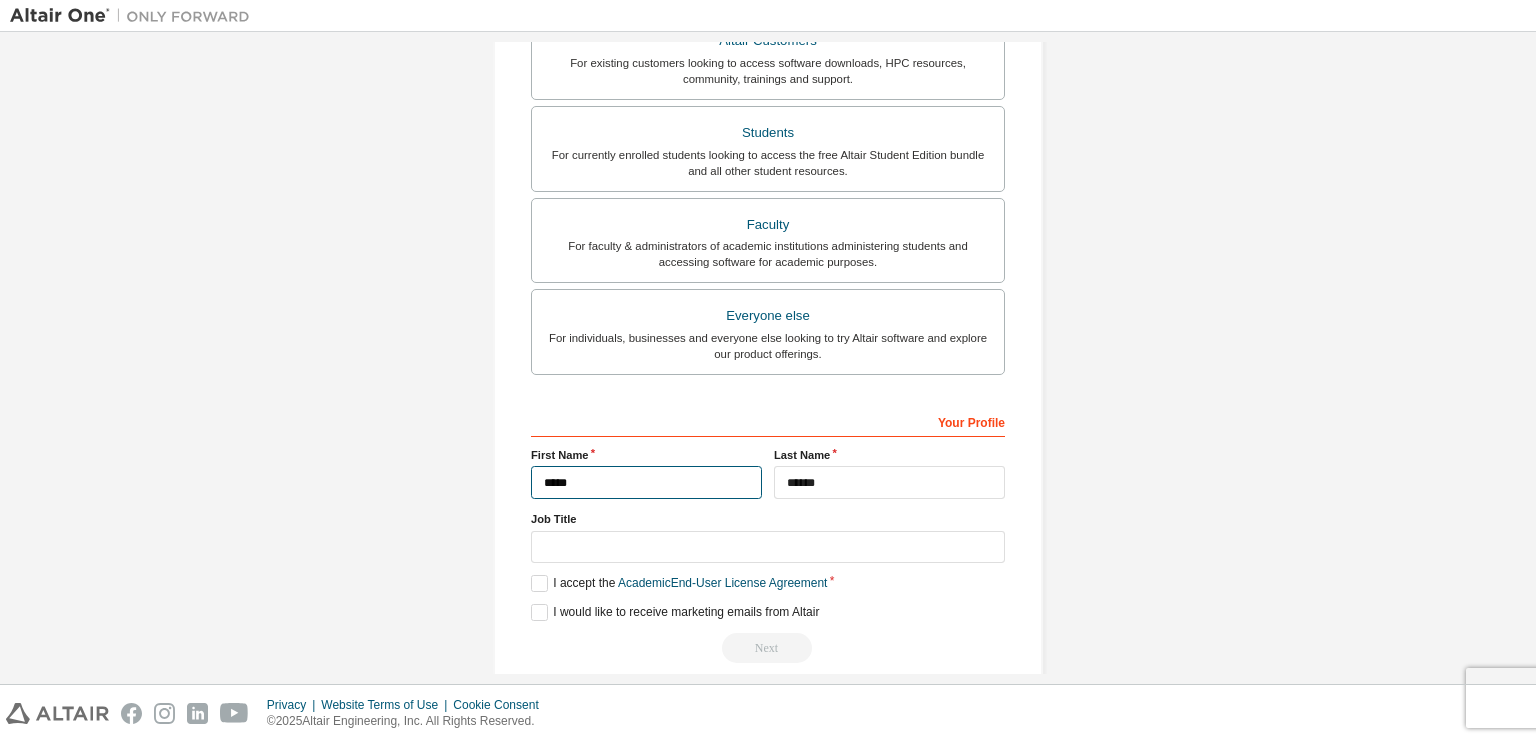 click on "*****" at bounding box center [646, 482] 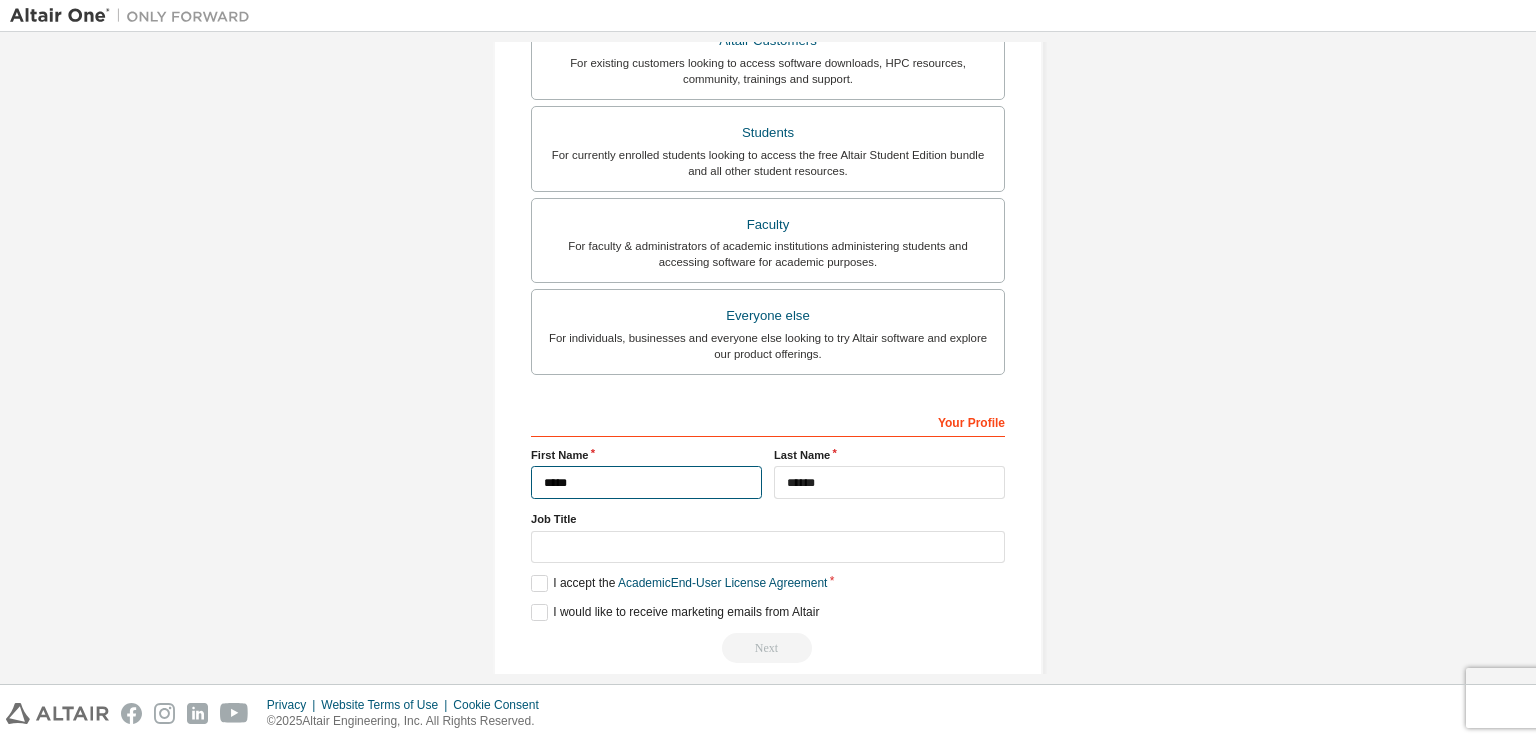 click on "*****" at bounding box center (646, 482) 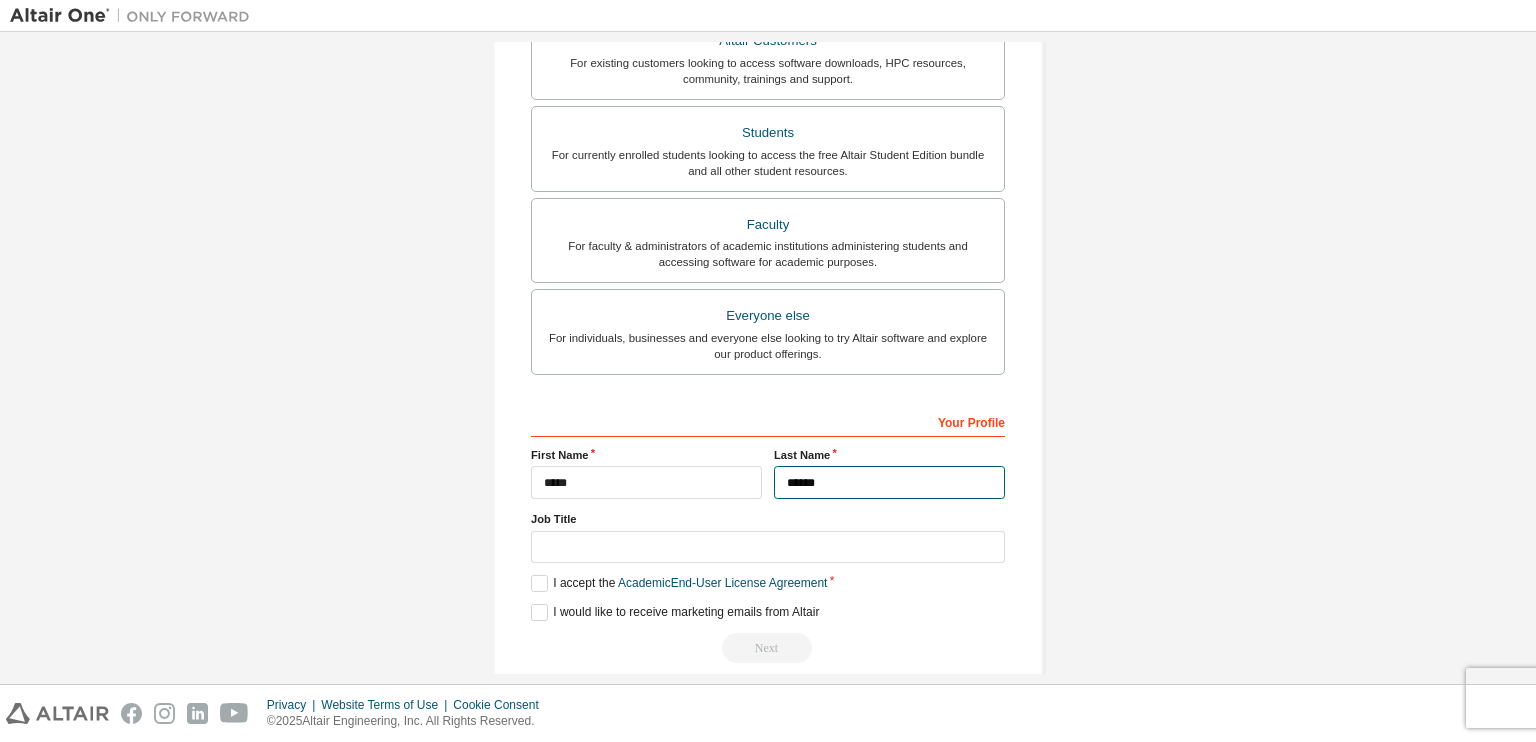 click on "******" at bounding box center (889, 482) 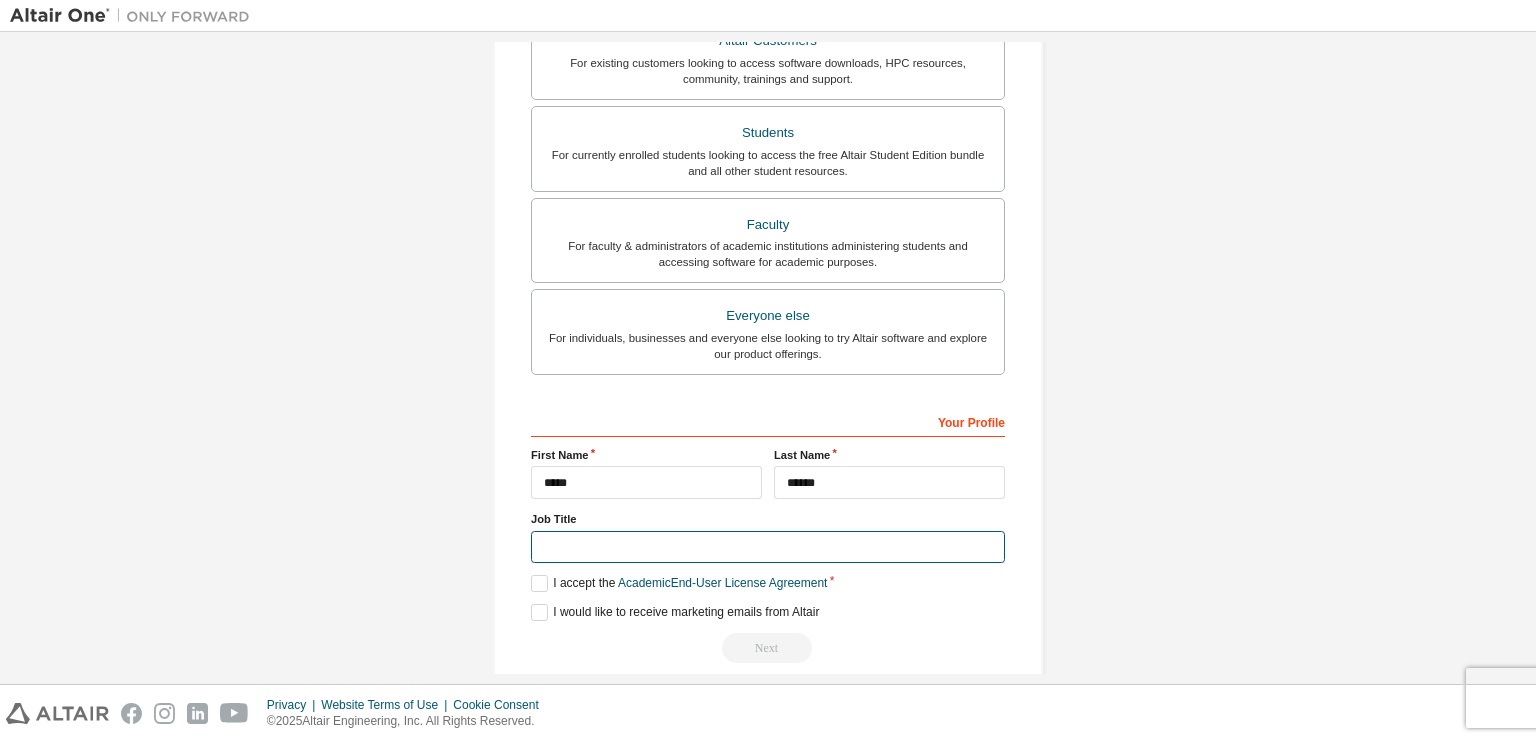 click at bounding box center [768, 547] 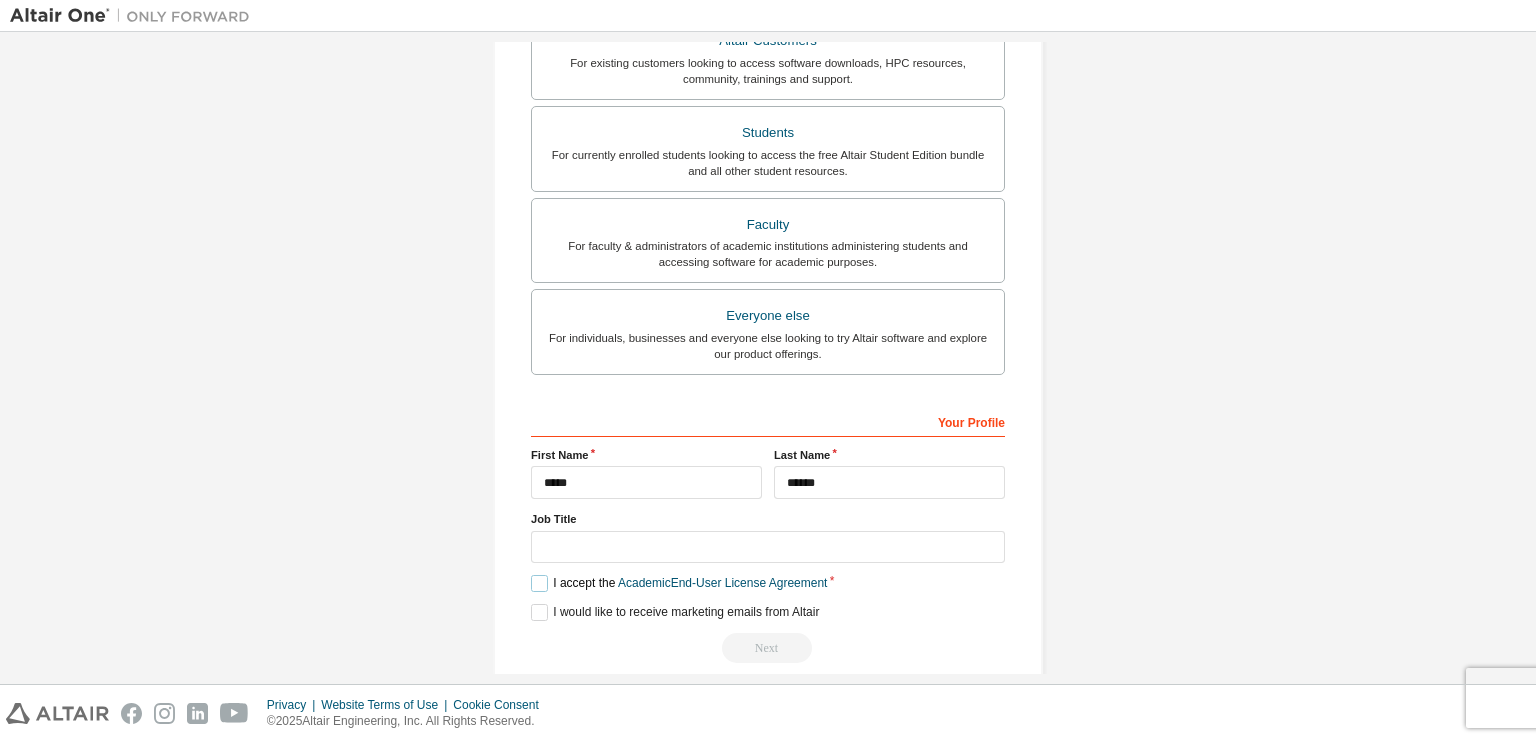 click on "I accept the   Academic   End-User License Agreement" at bounding box center [679, 583] 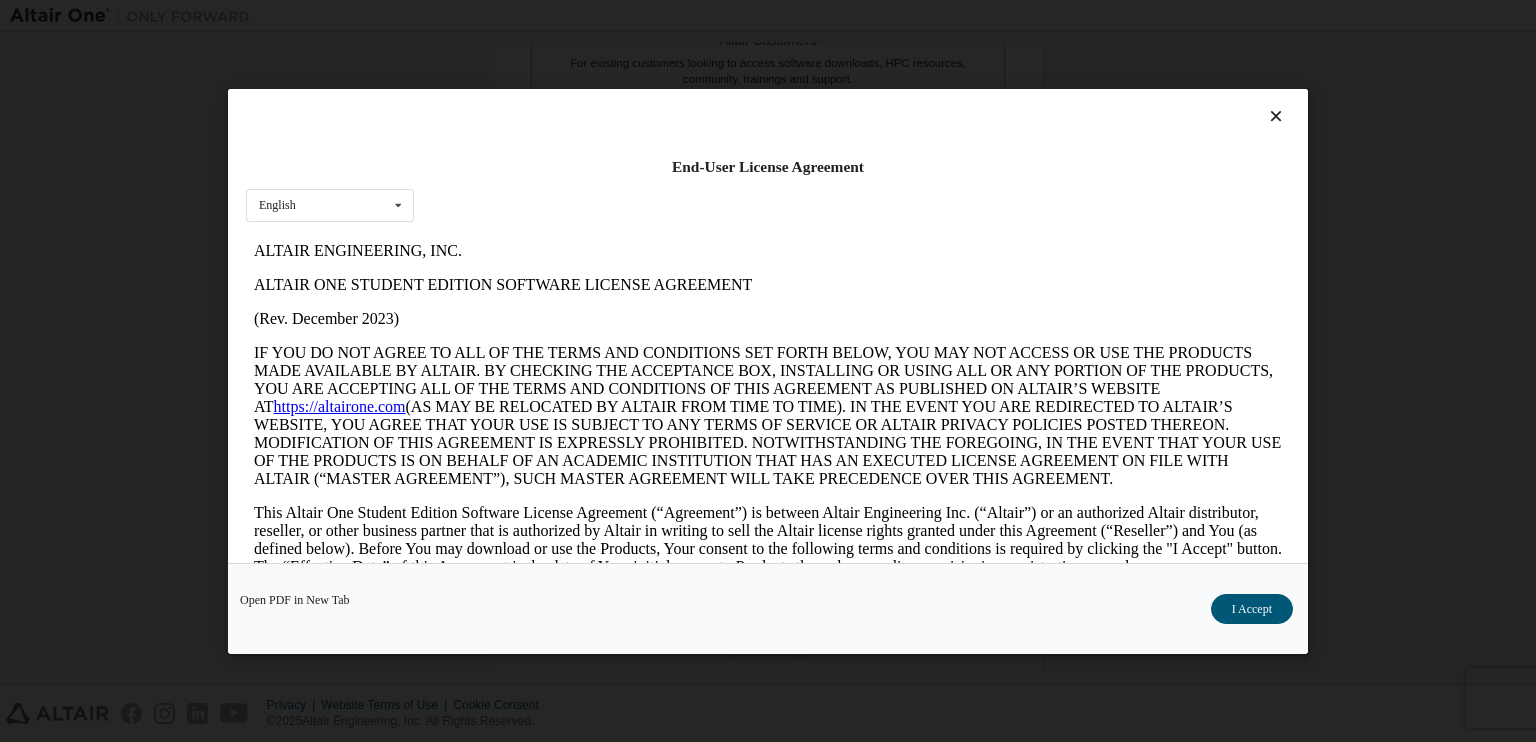 scroll, scrollTop: 0, scrollLeft: 0, axis: both 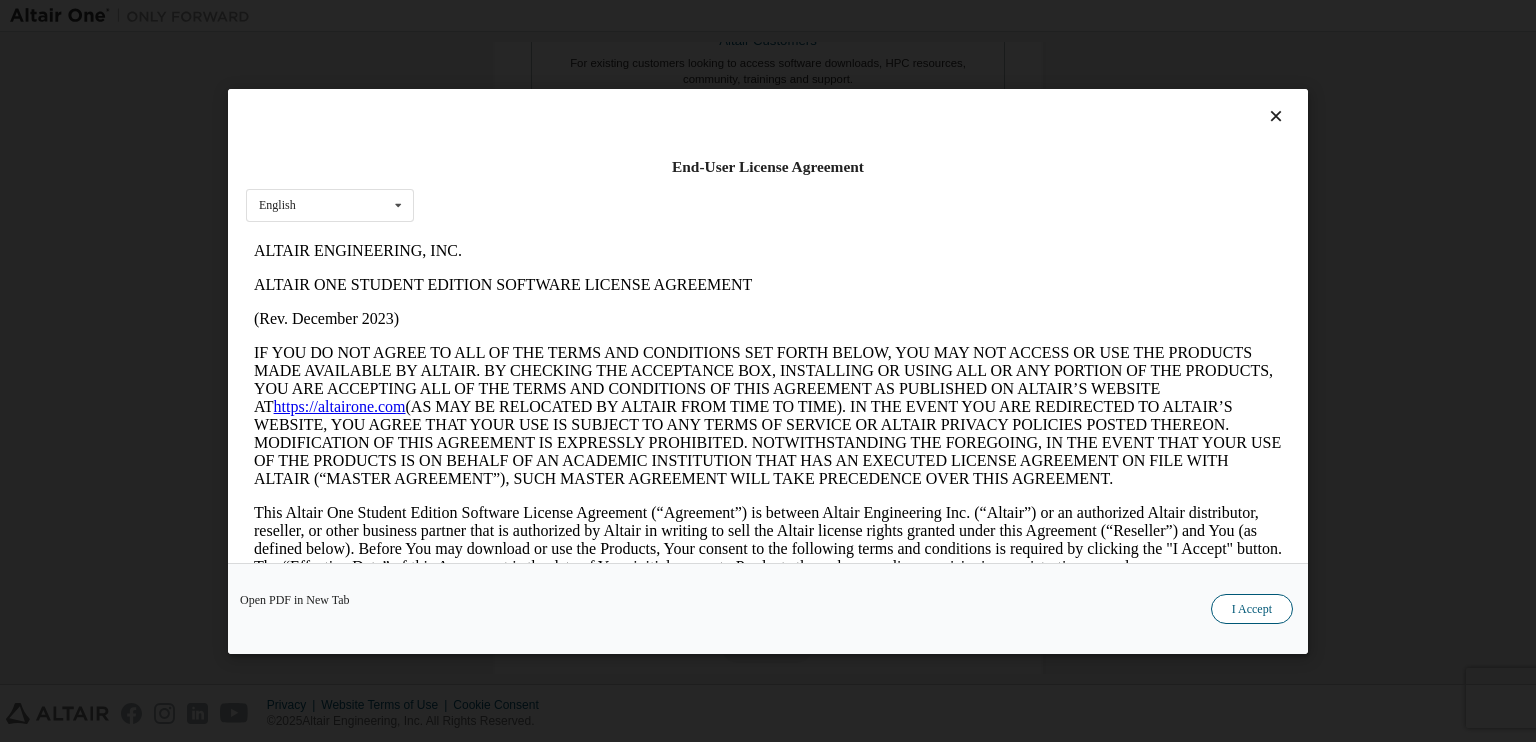 click on "I Accept" at bounding box center [1252, 608] 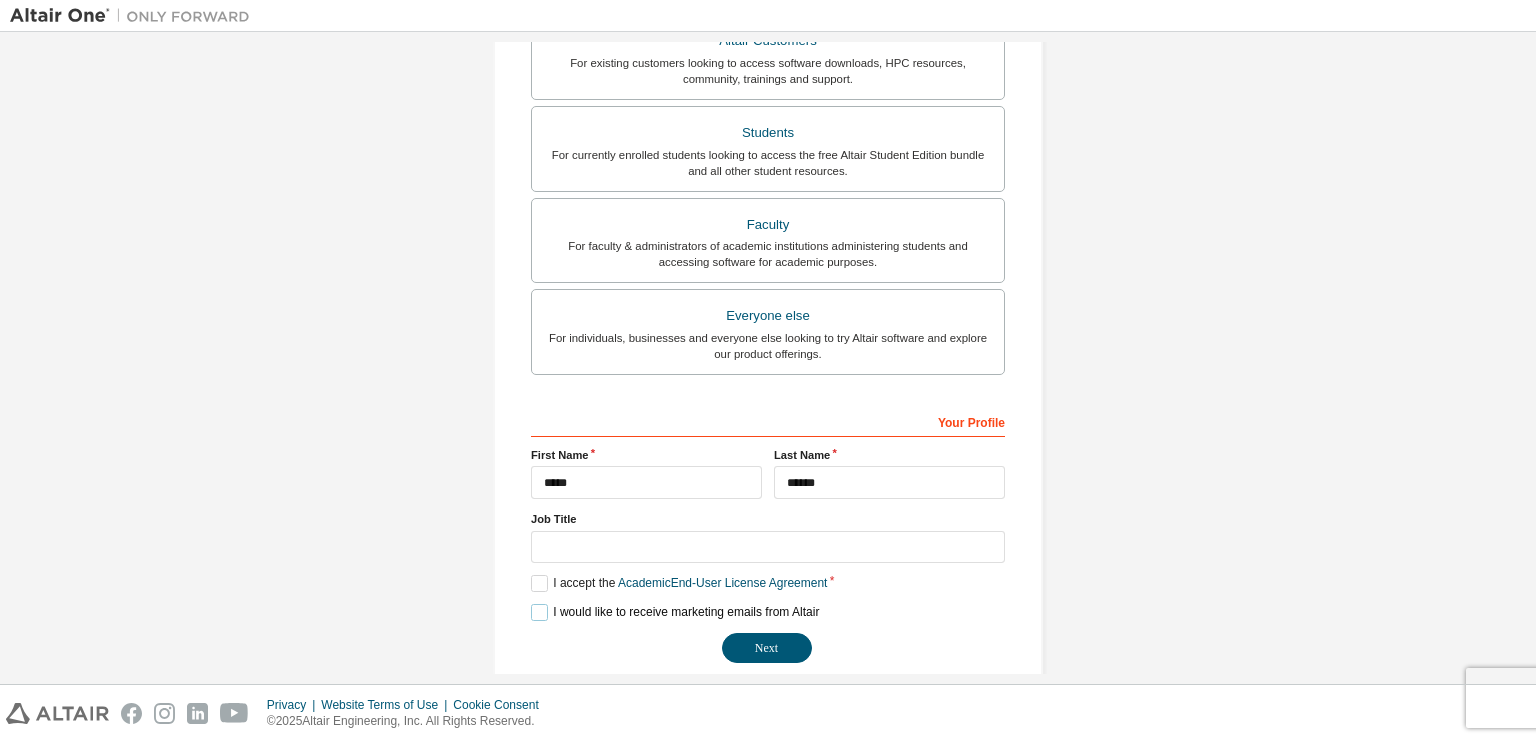 click on "I would like to receive marketing emails from Altair" at bounding box center [675, 612] 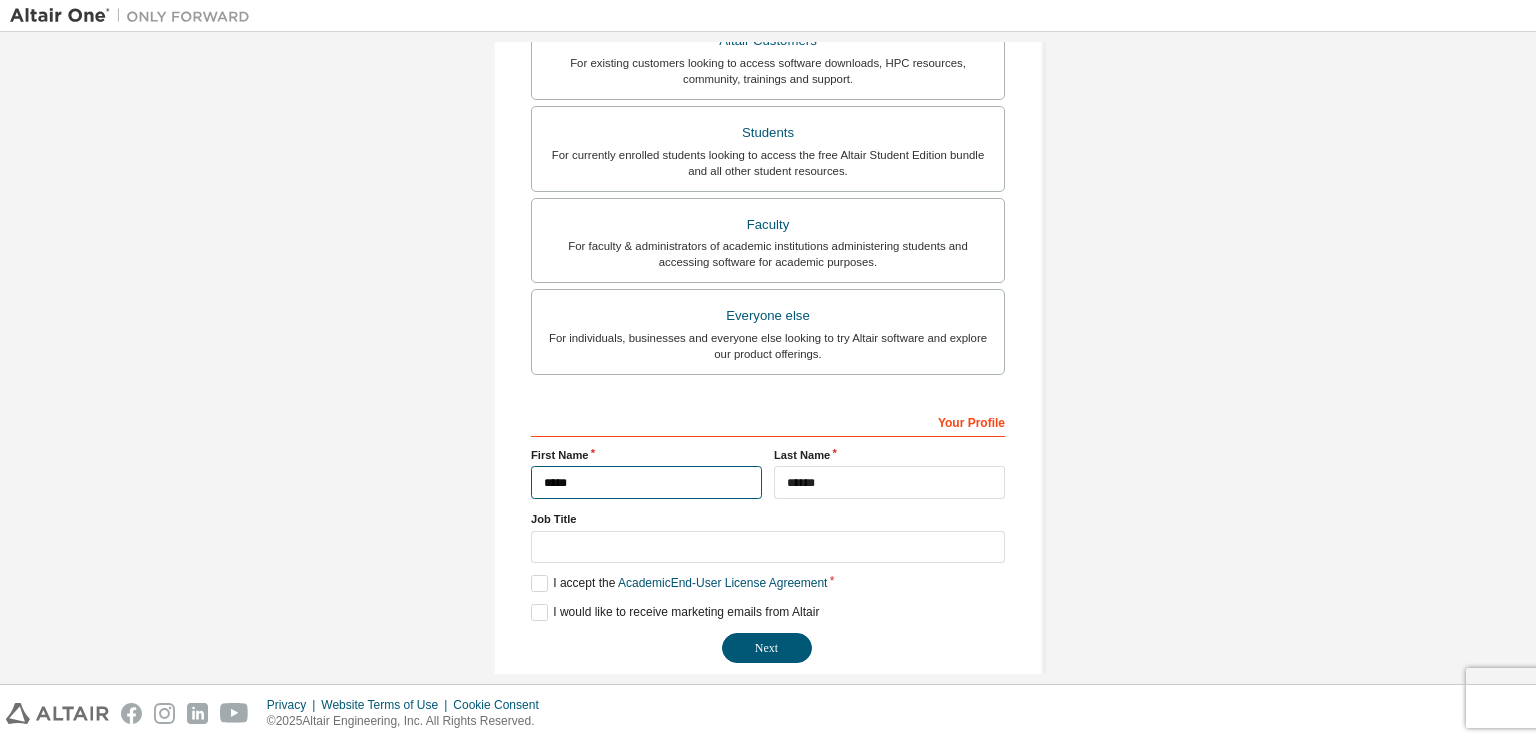 click on "*****" at bounding box center [646, 482] 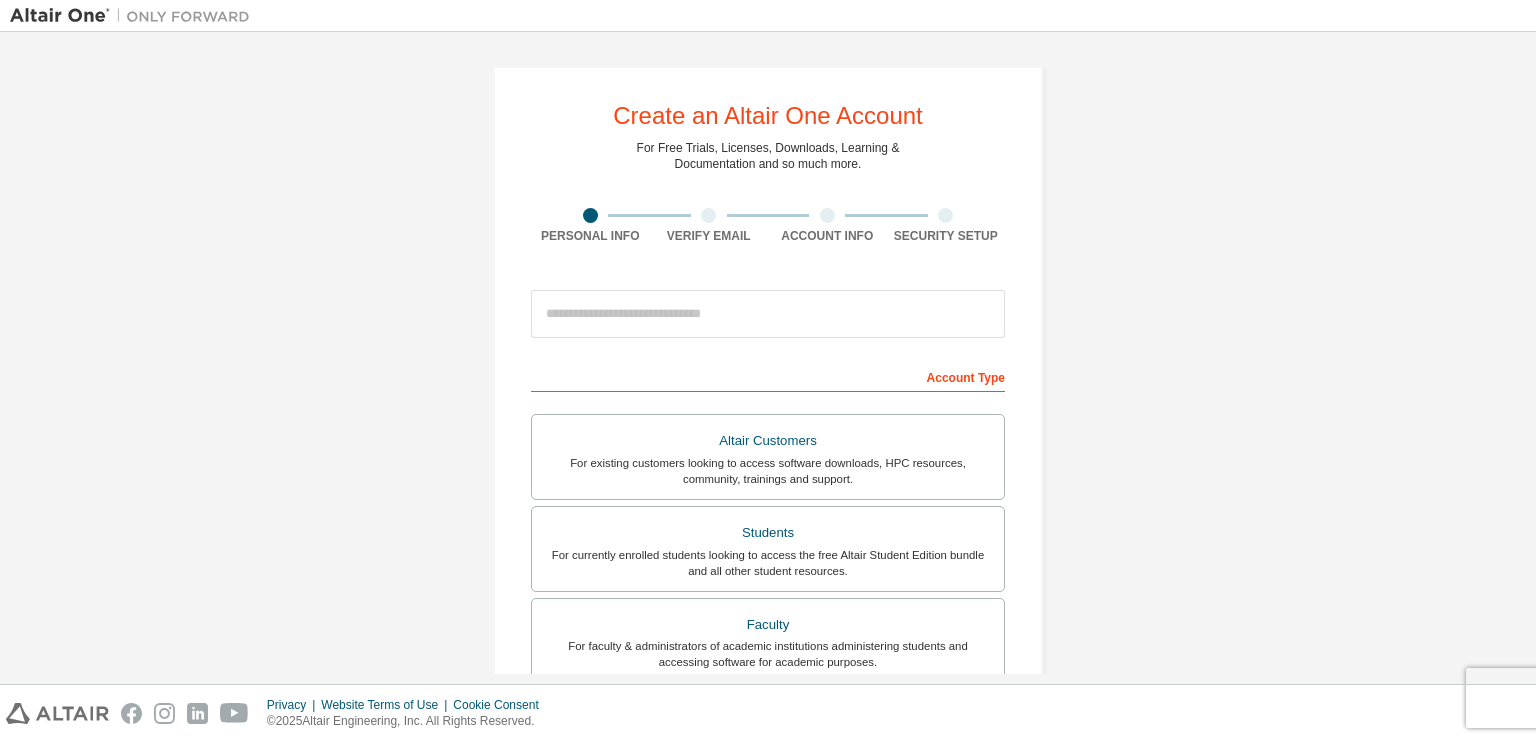 scroll, scrollTop: 0, scrollLeft: 0, axis: both 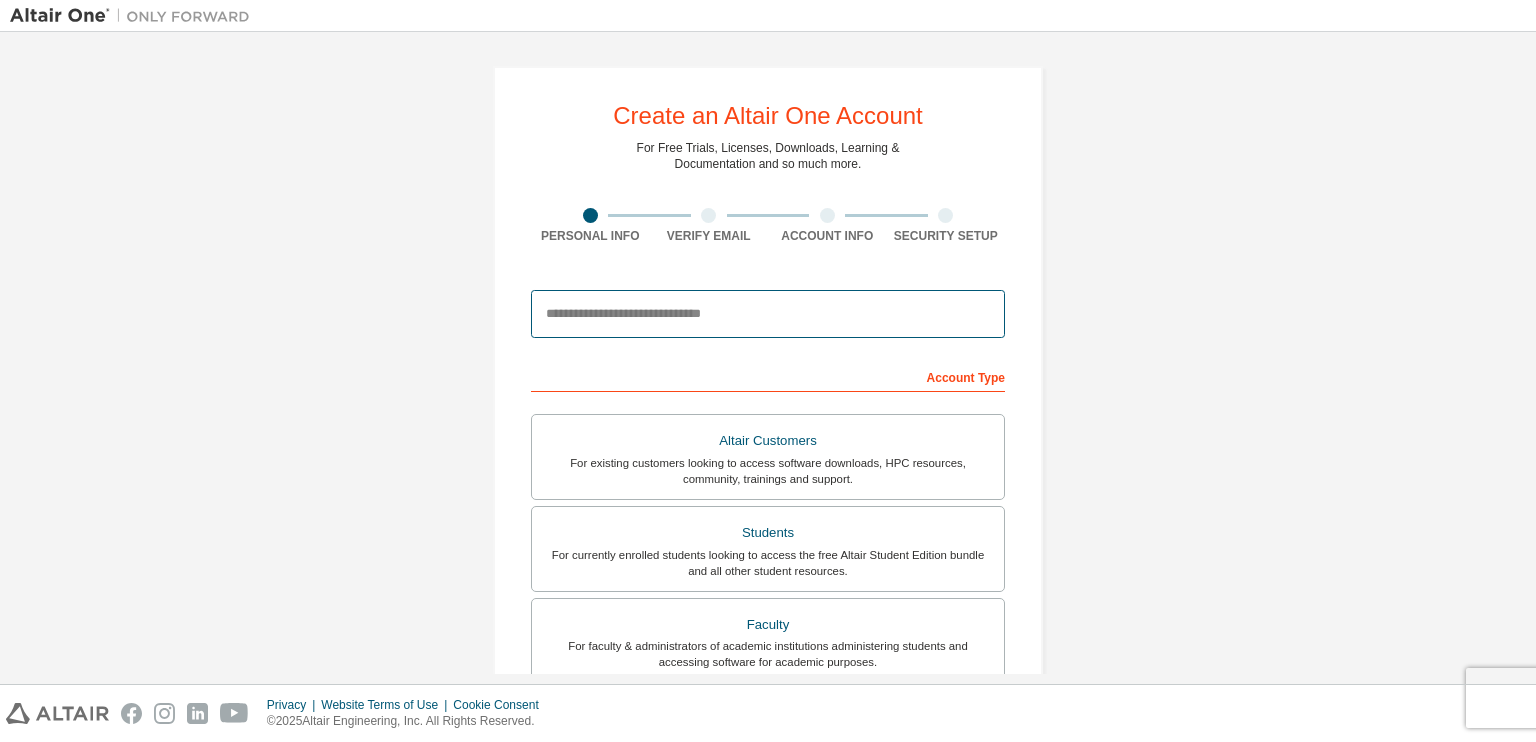 click at bounding box center (768, 314) 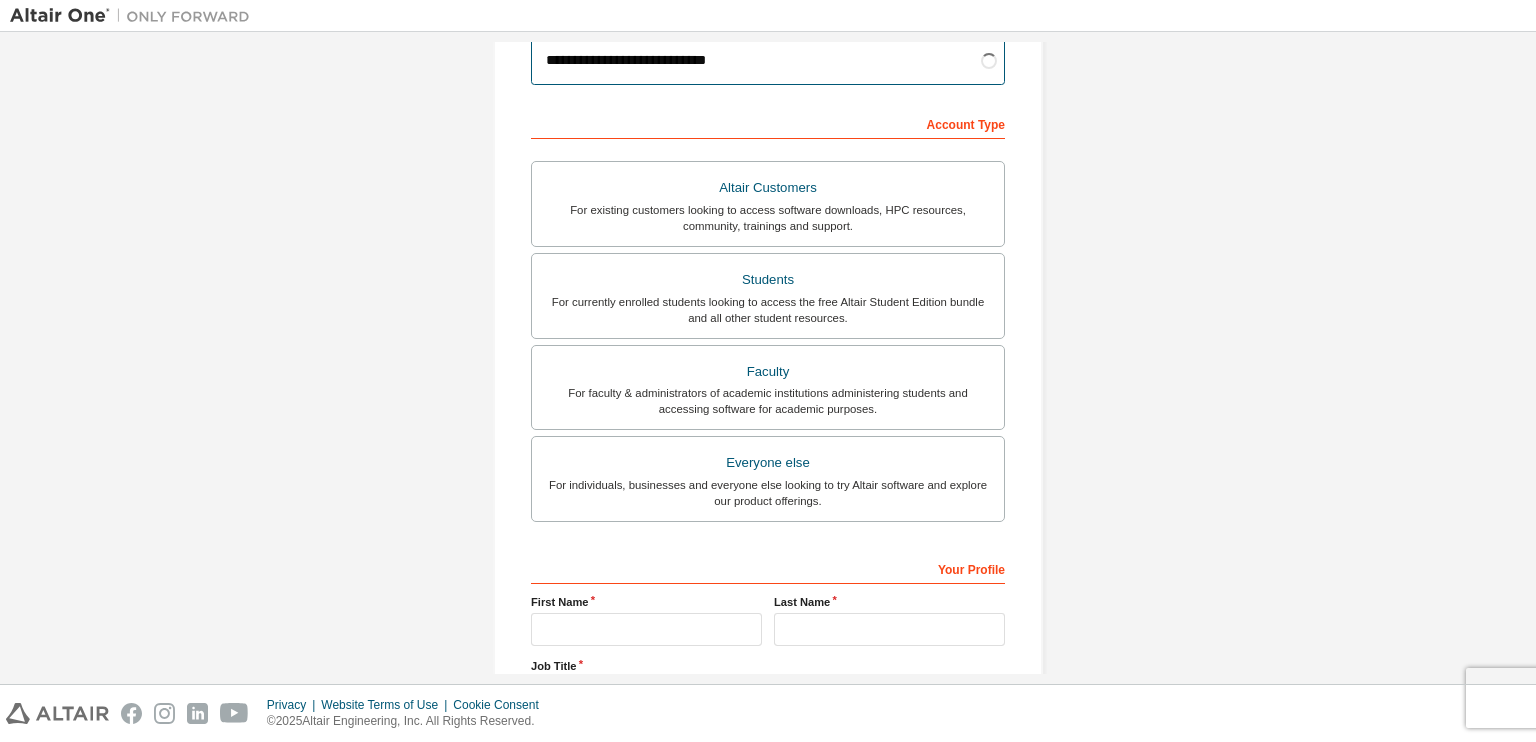 scroll, scrollTop: 300, scrollLeft: 0, axis: vertical 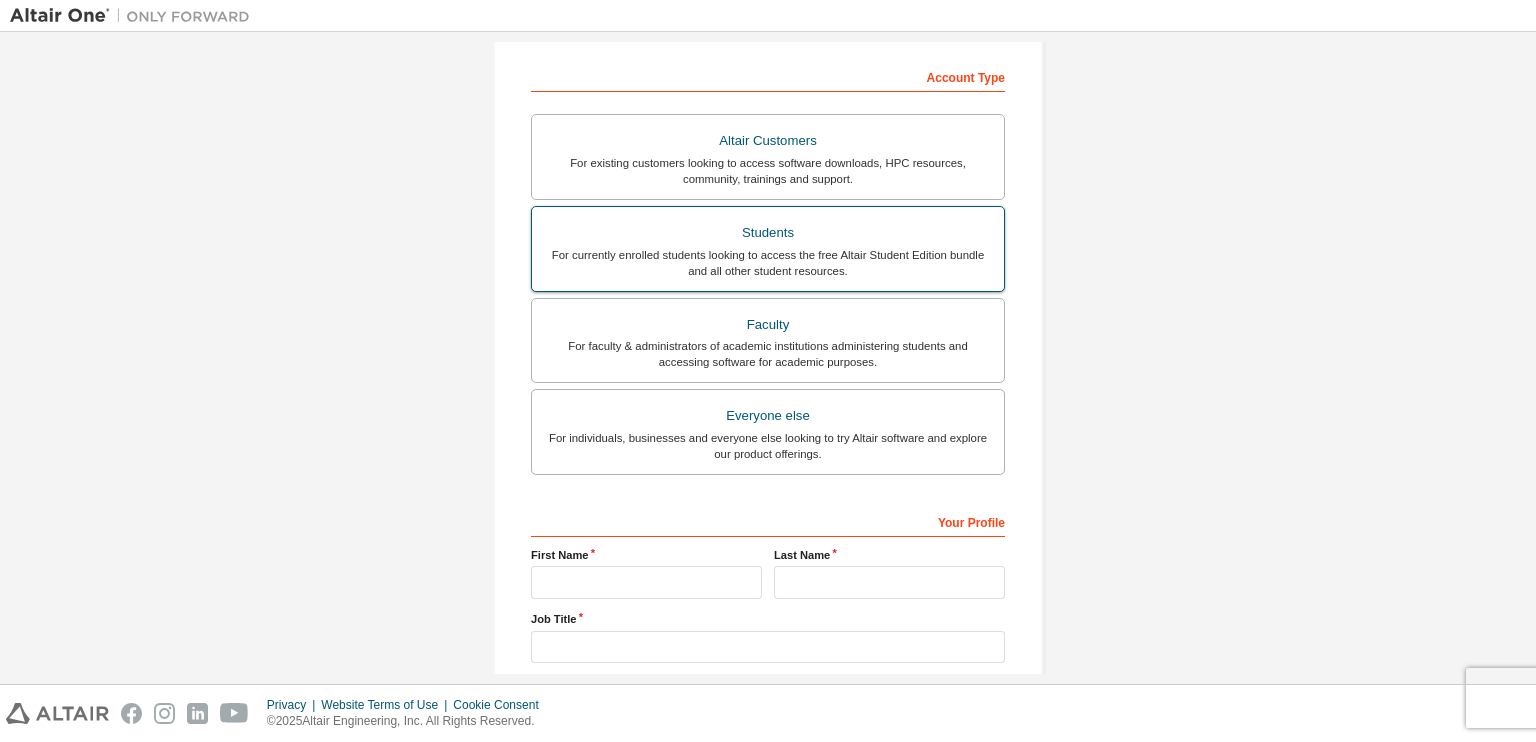 type on "**********" 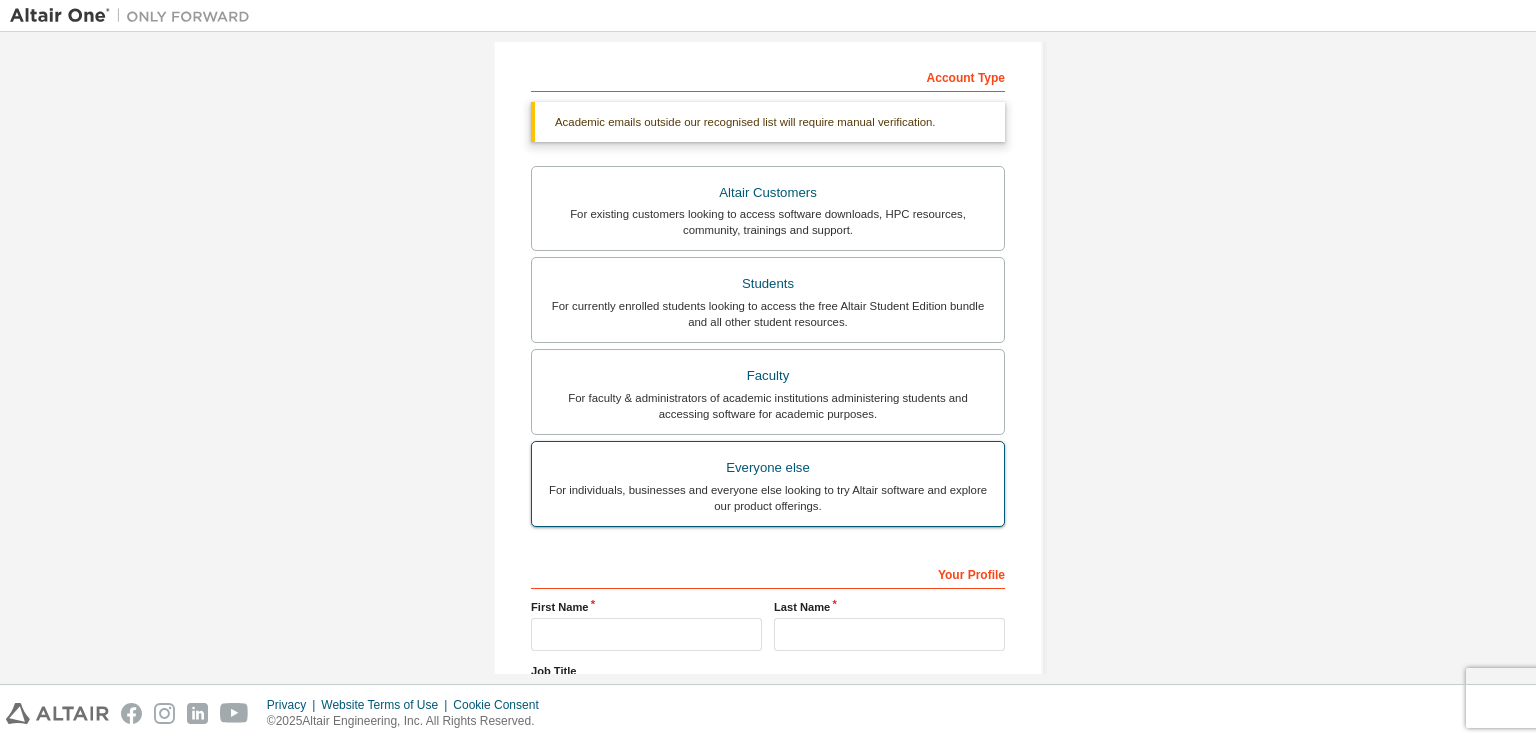 scroll, scrollTop: 474, scrollLeft: 0, axis: vertical 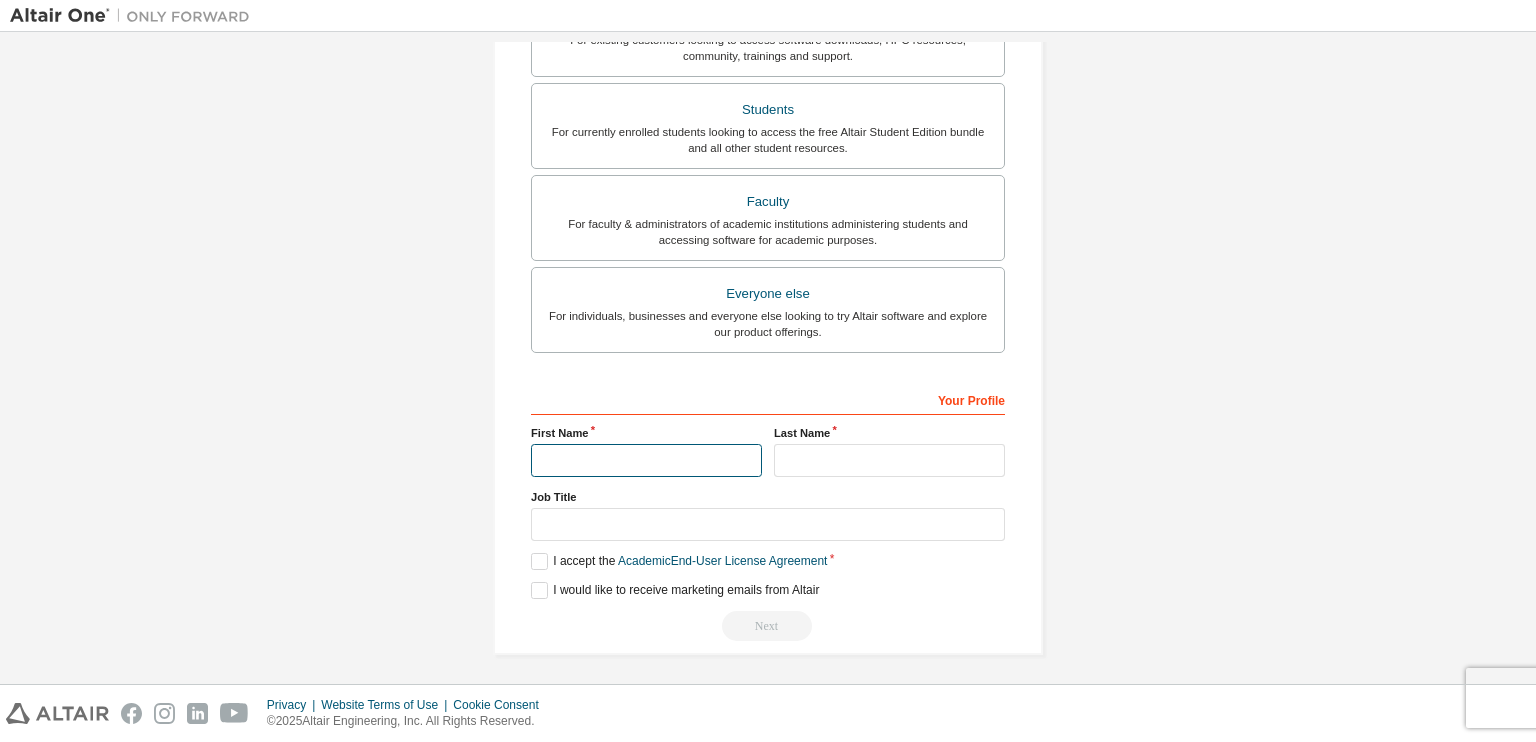 click at bounding box center [646, 460] 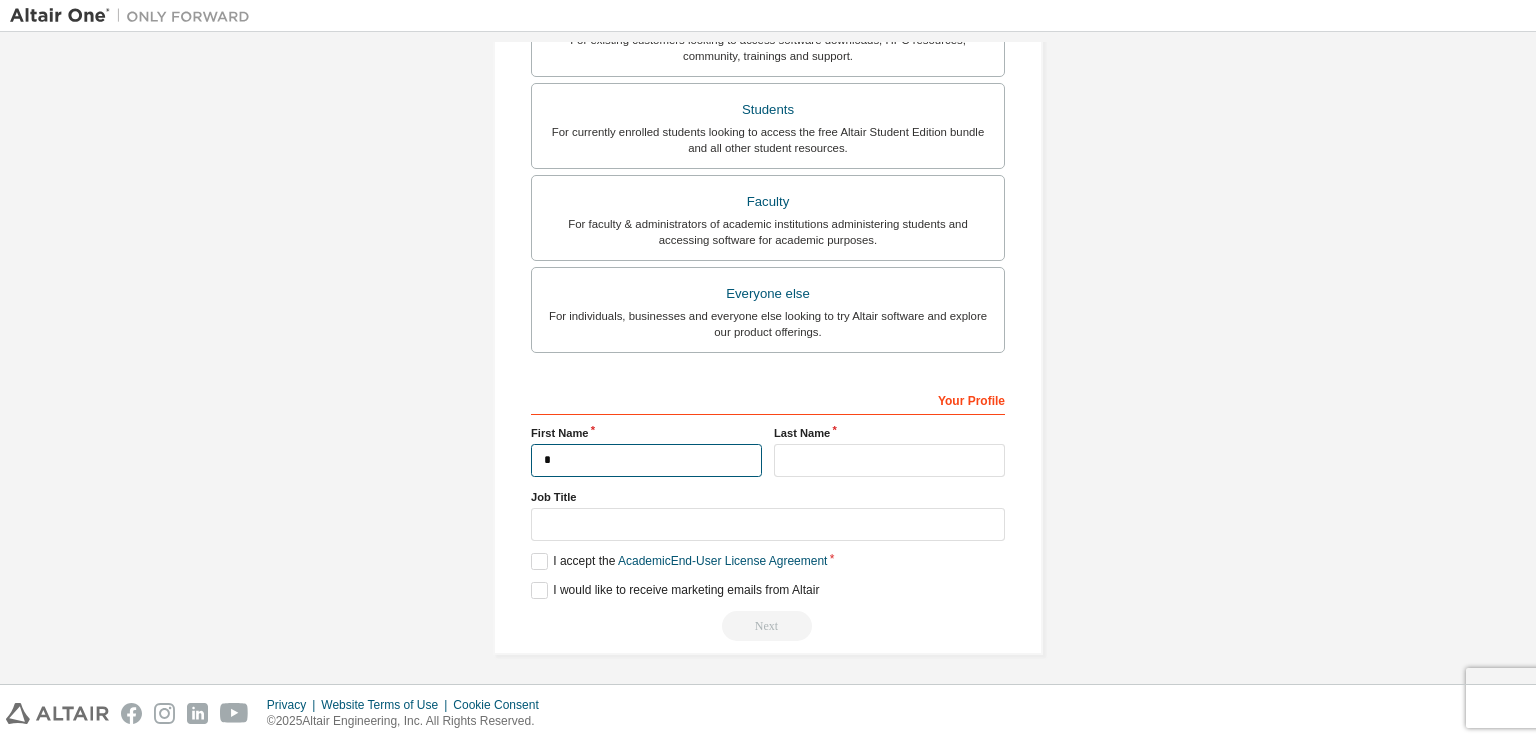 scroll, scrollTop: 422, scrollLeft: 0, axis: vertical 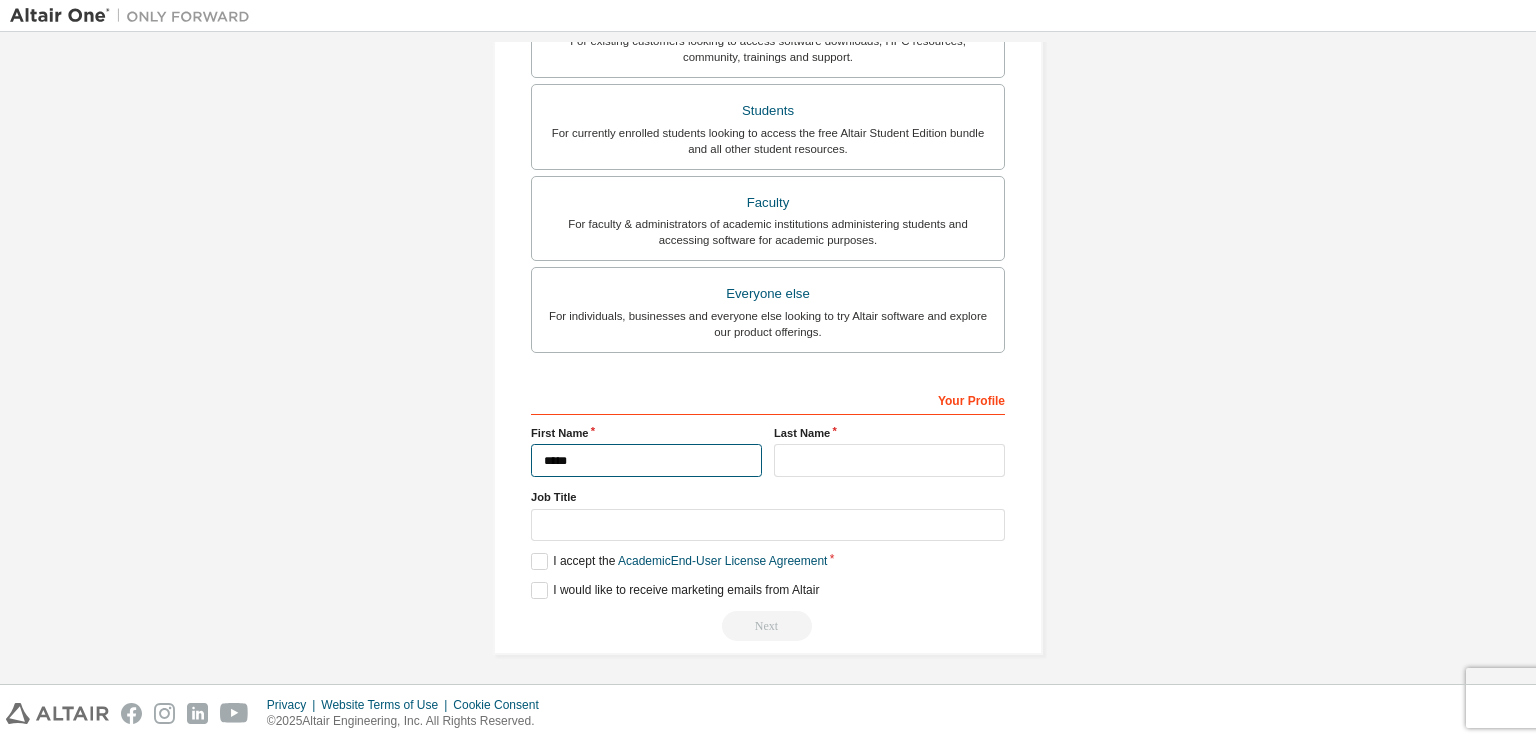 type on "*****" 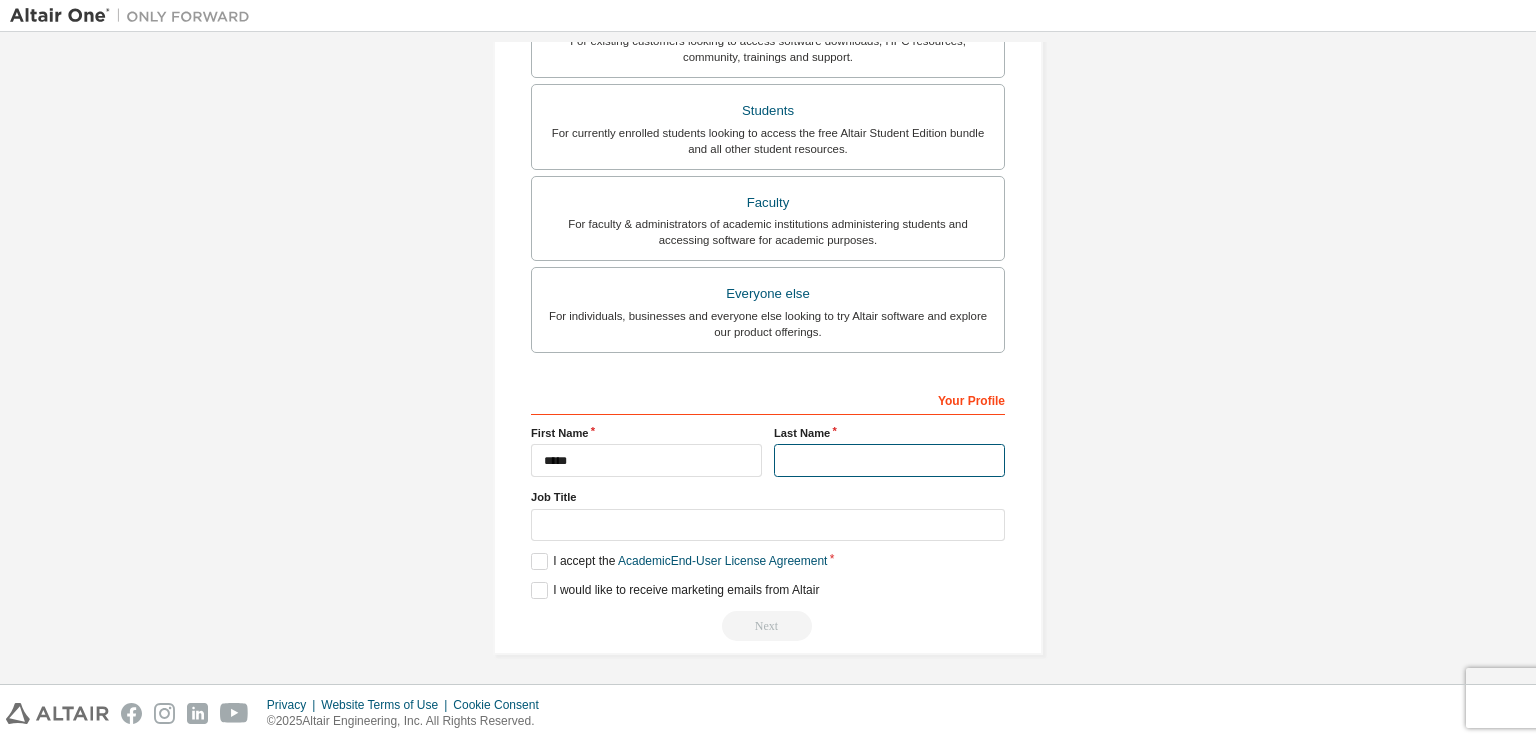 click at bounding box center (889, 460) 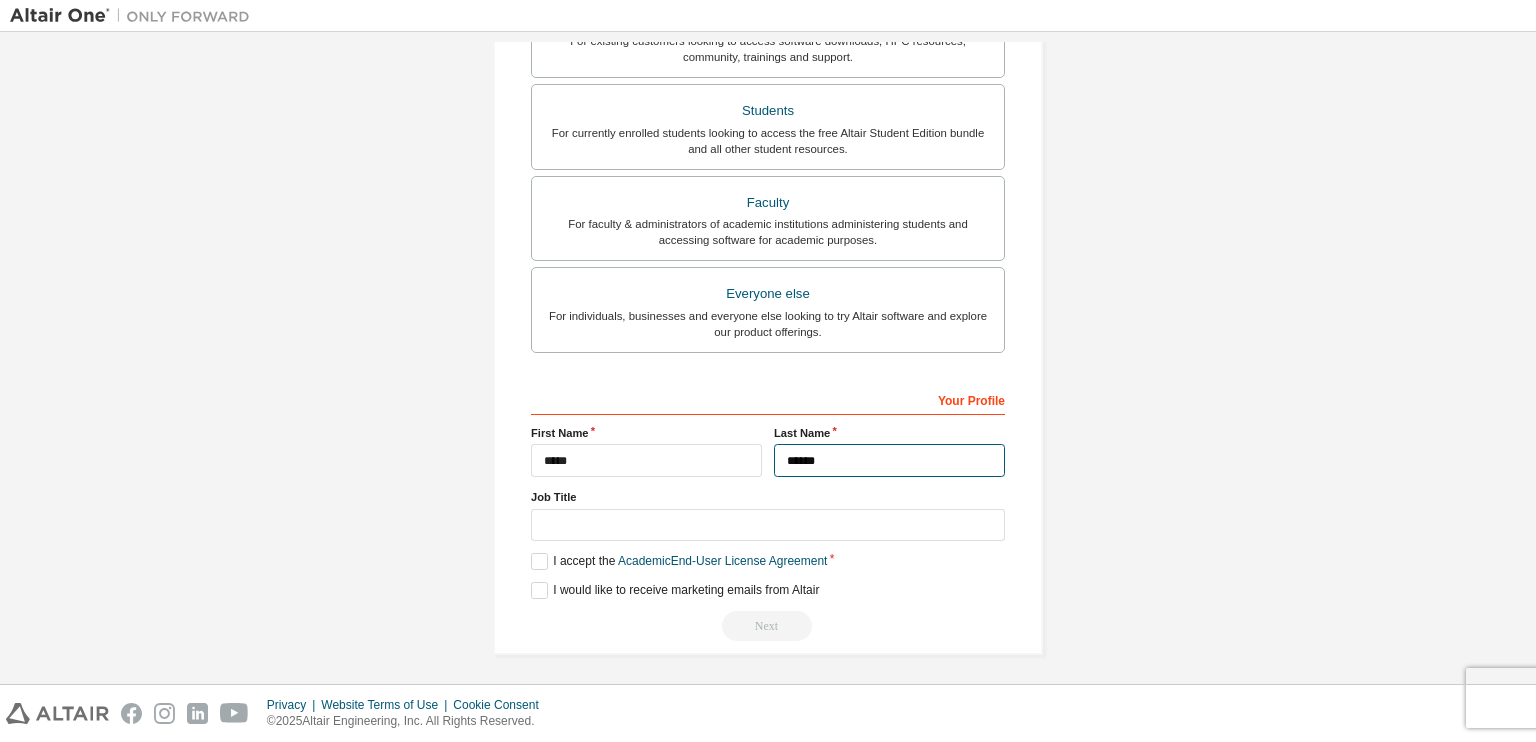 type on "******" 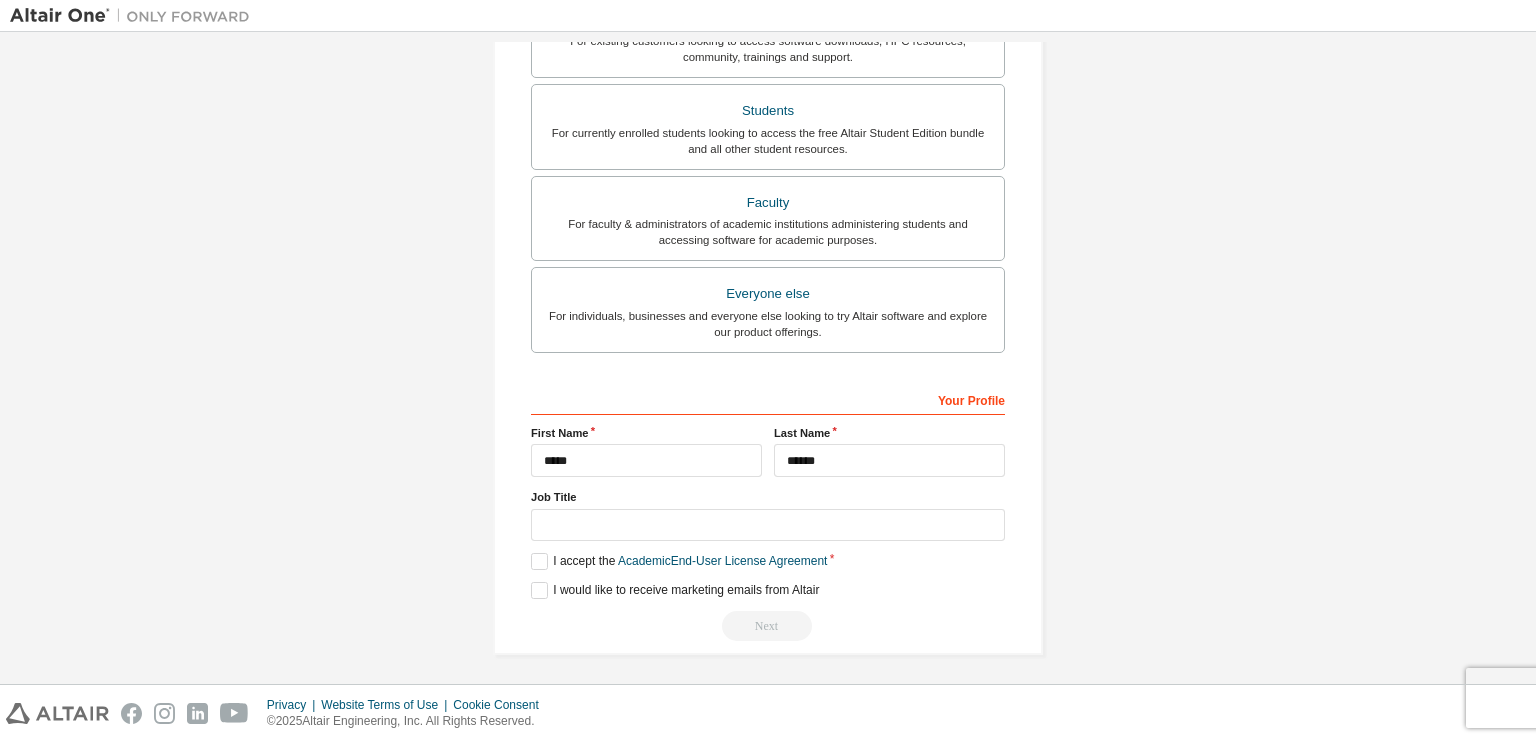 click on "**********" at bounding box center [768, 149] 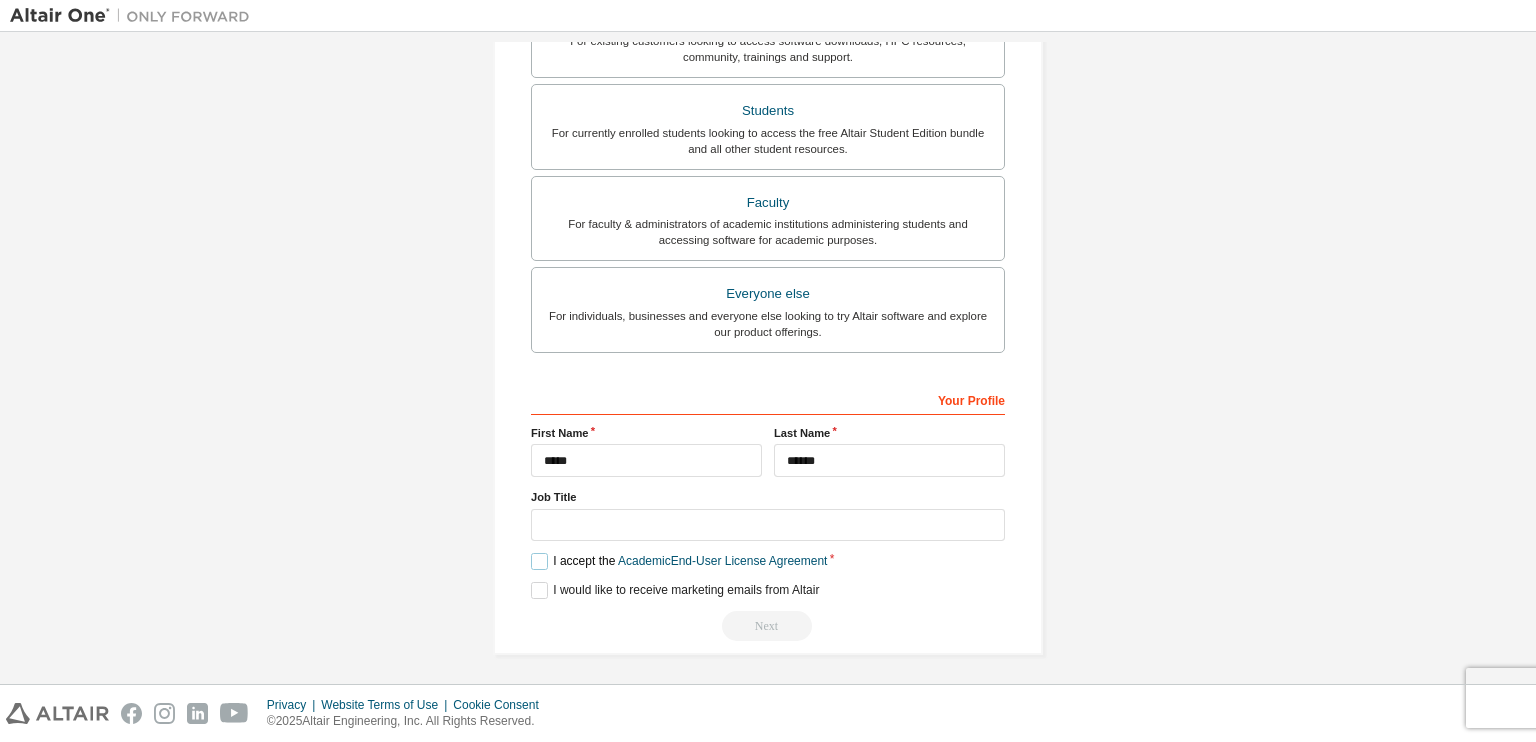 click on "I accept the   Academic   End-User License Agreement" at bounding box center (679, 561) 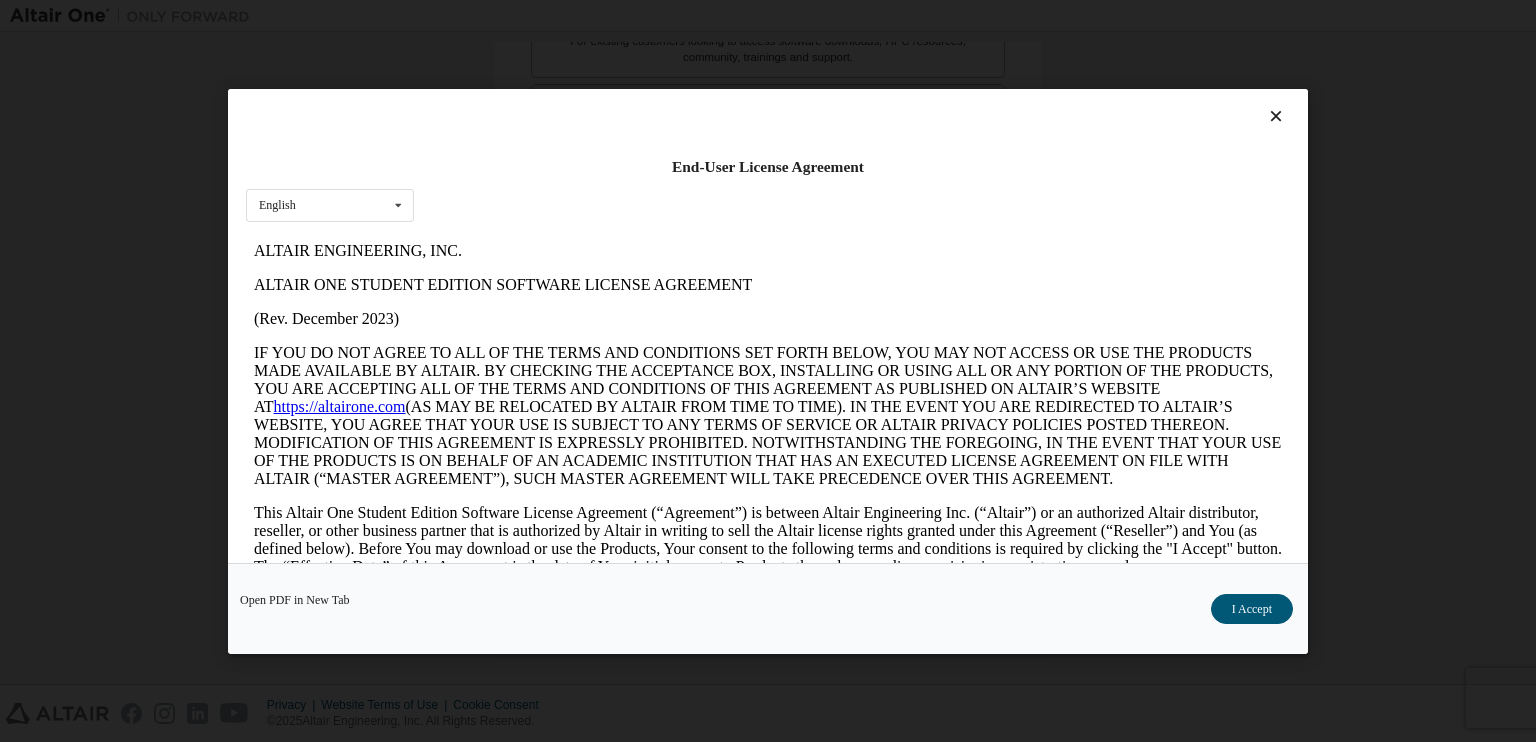 scroll, scrollTop: 0, scrollLeft: 0, axis: both 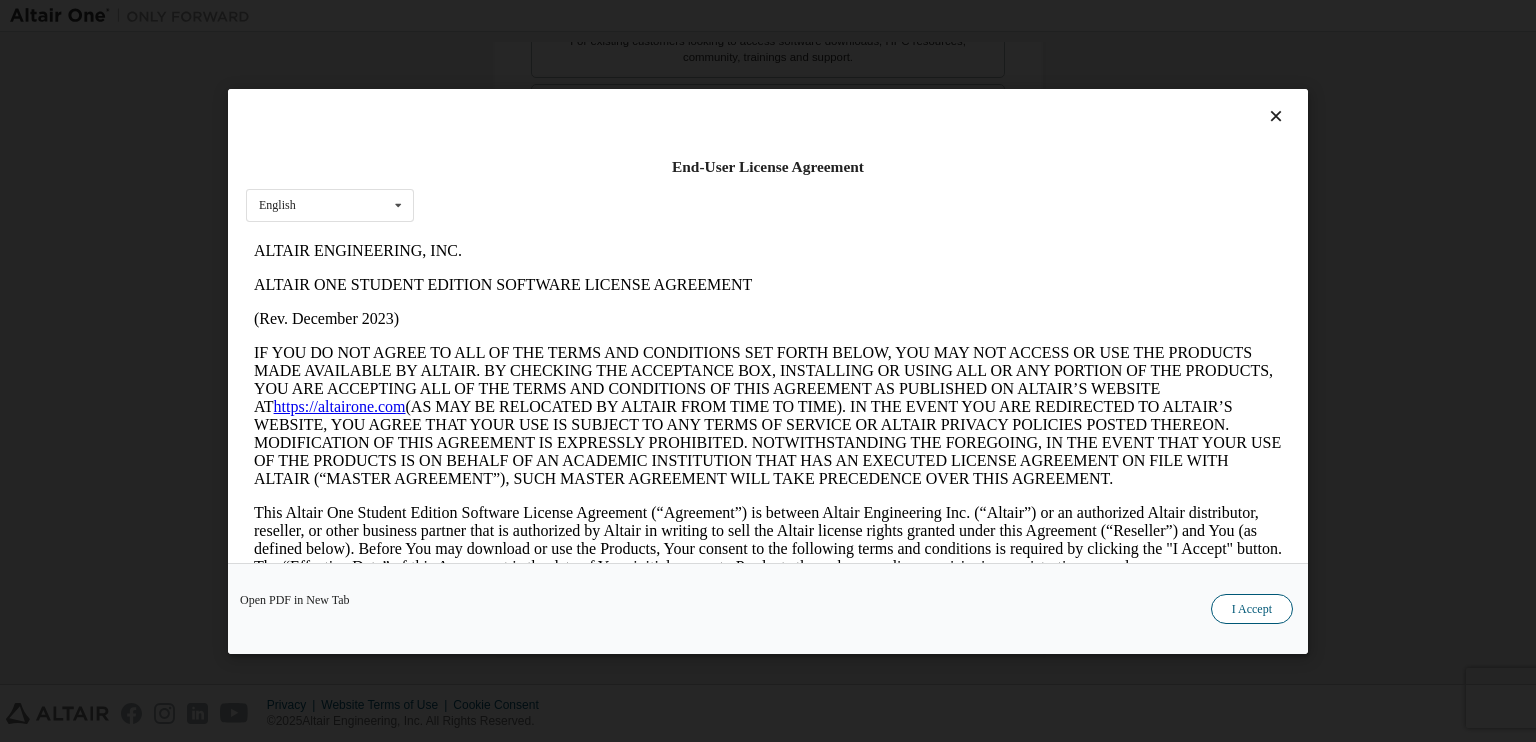 click on "I Accept" at bounding box center [1252, 608] 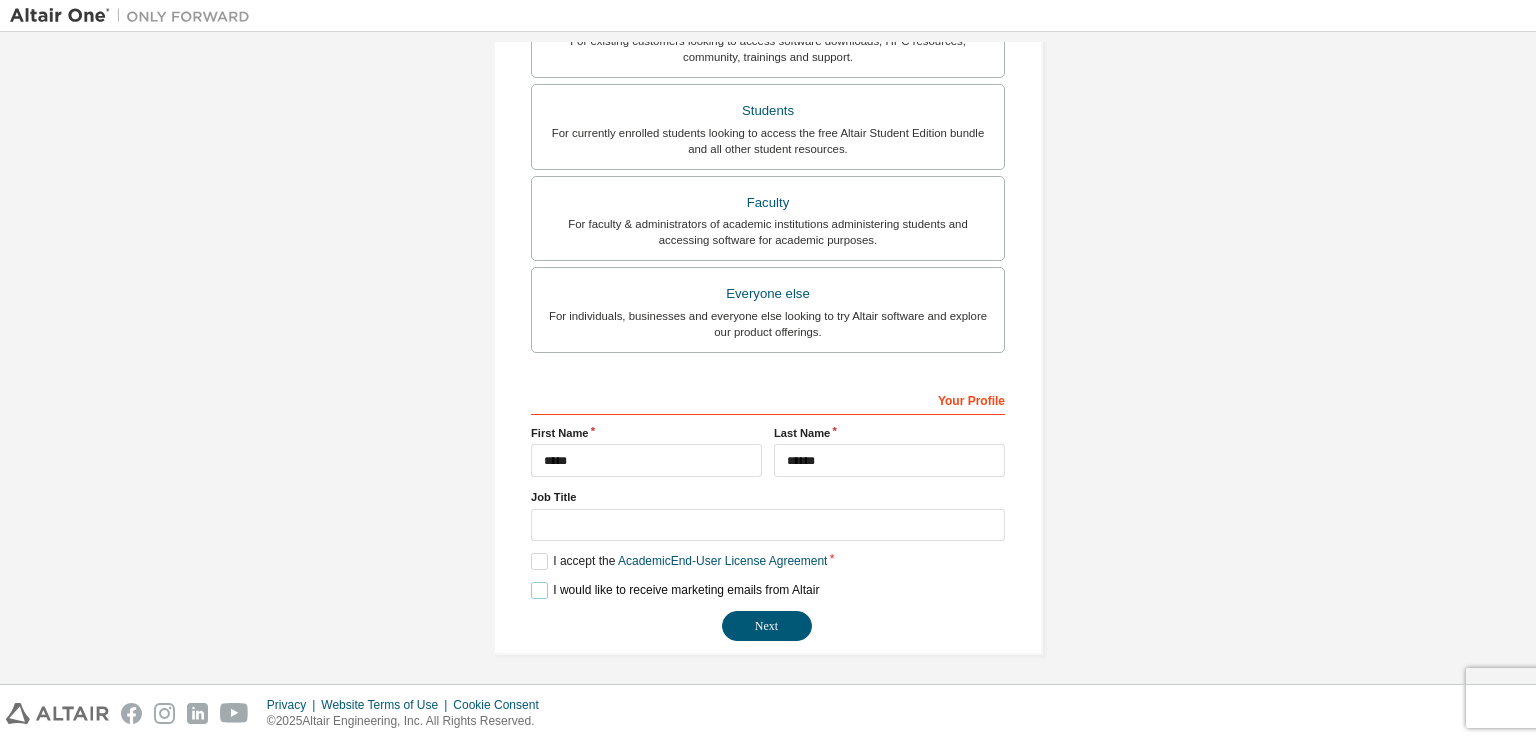 click on "I would like to receive marketing emails from Altair" at bounding box center [675, 590] 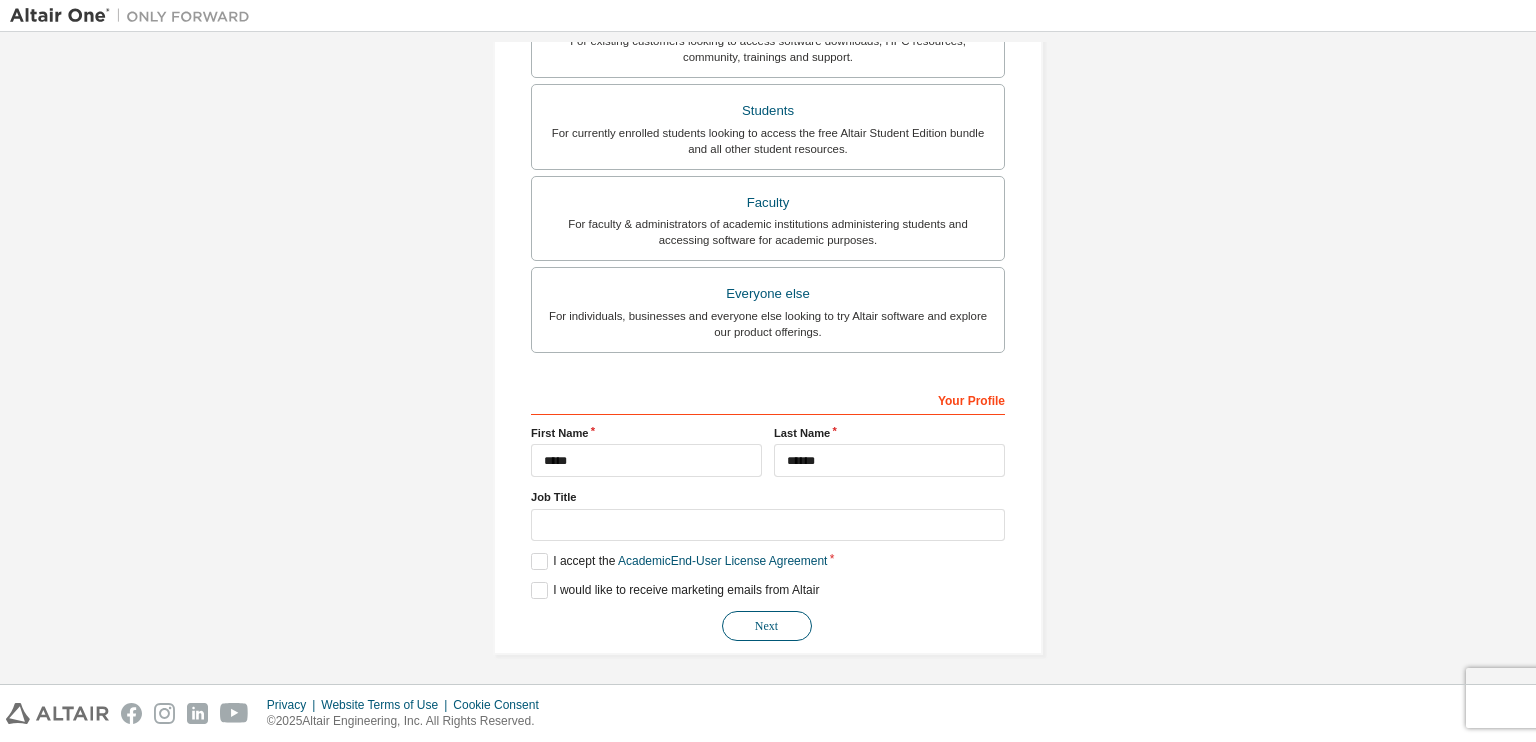 click on "Next" at bounding box center (767, 626) 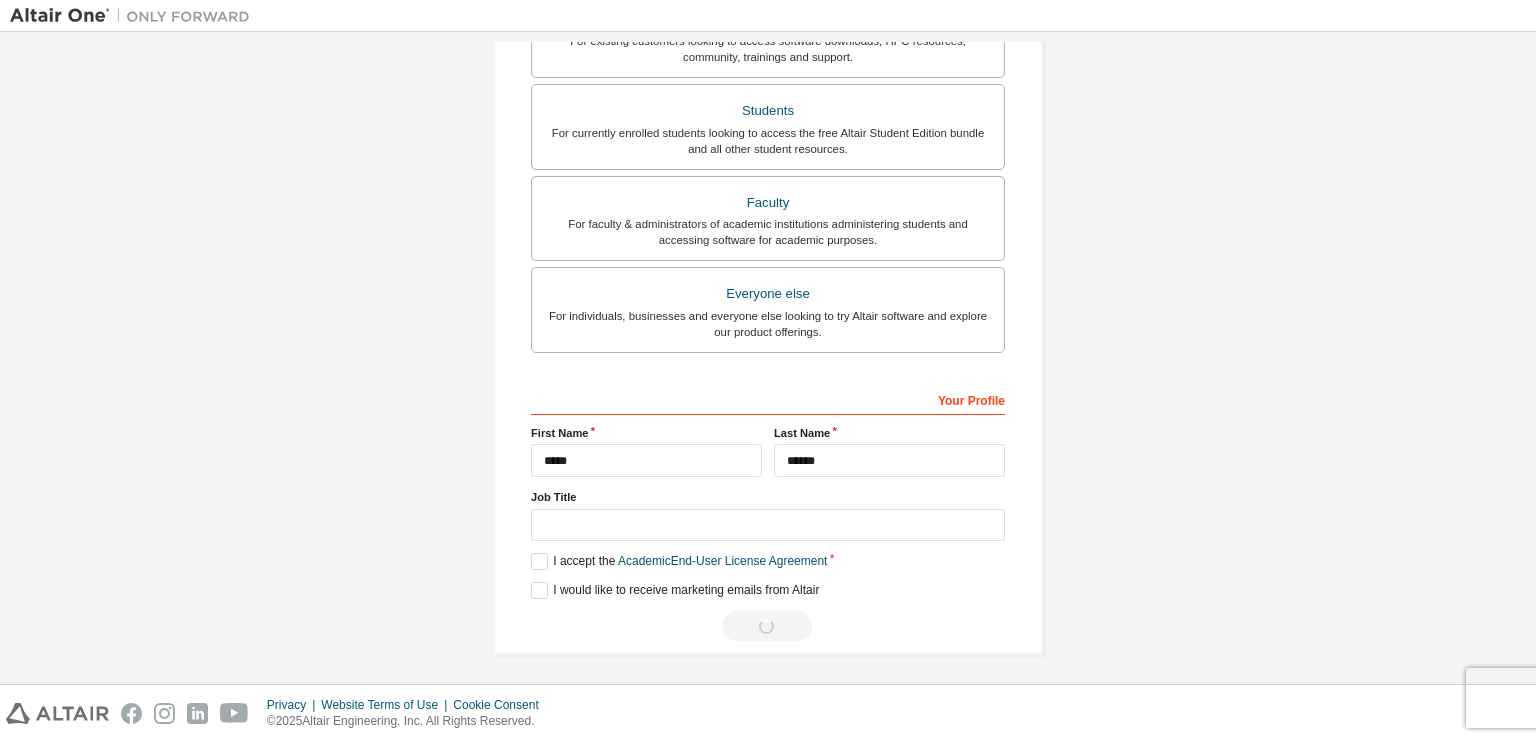 scroll, scrollTop: 0, scrollLeft: 0, axis: both 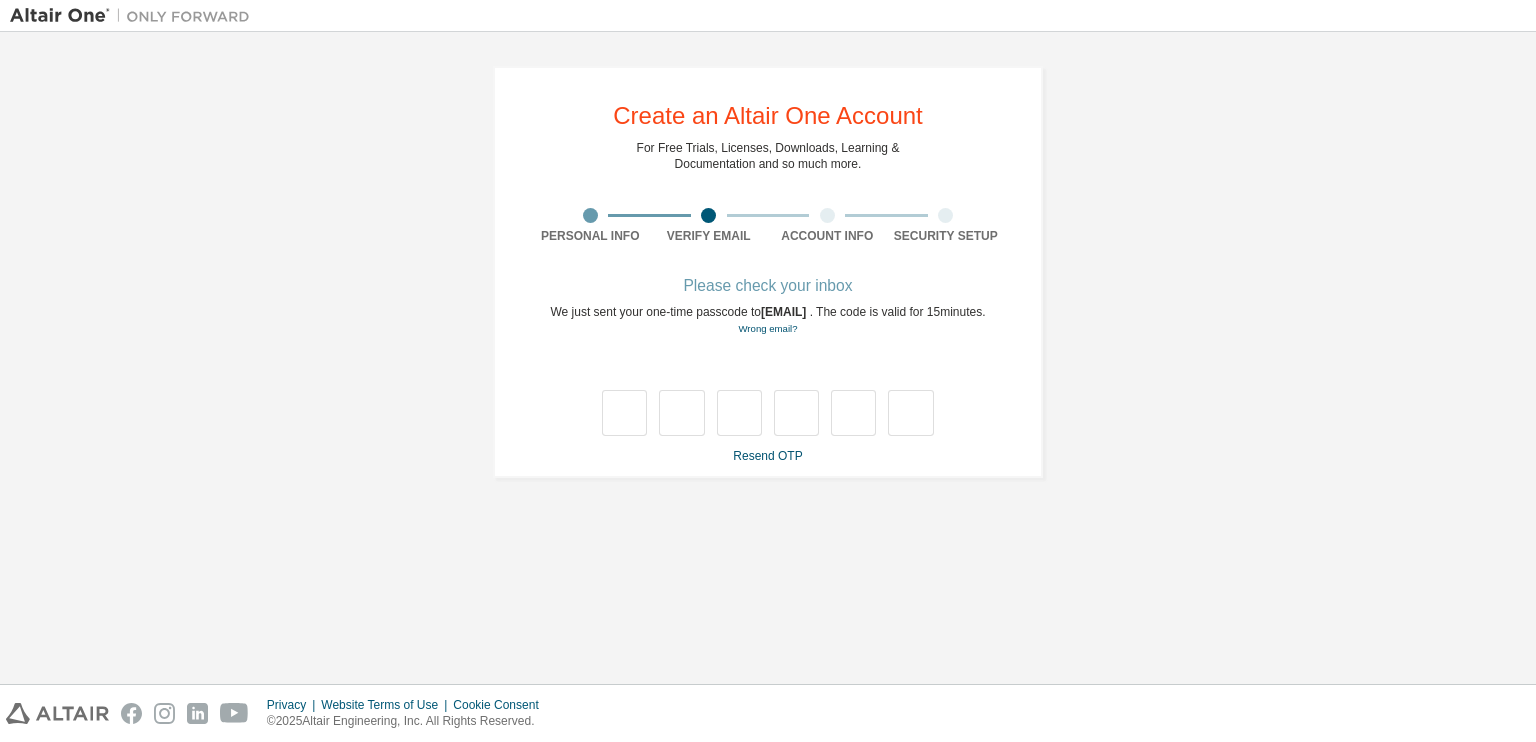 type on "*" 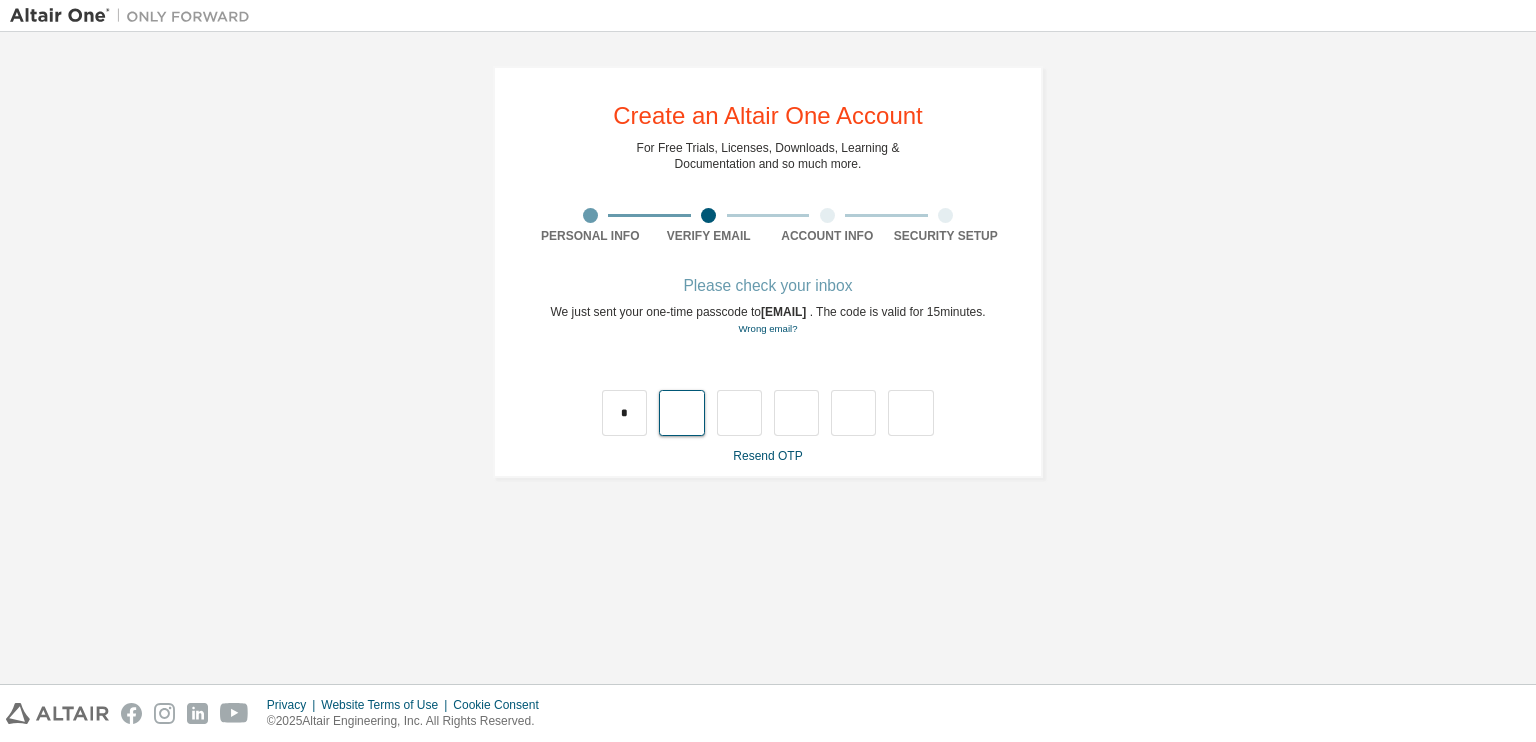 type on "*" 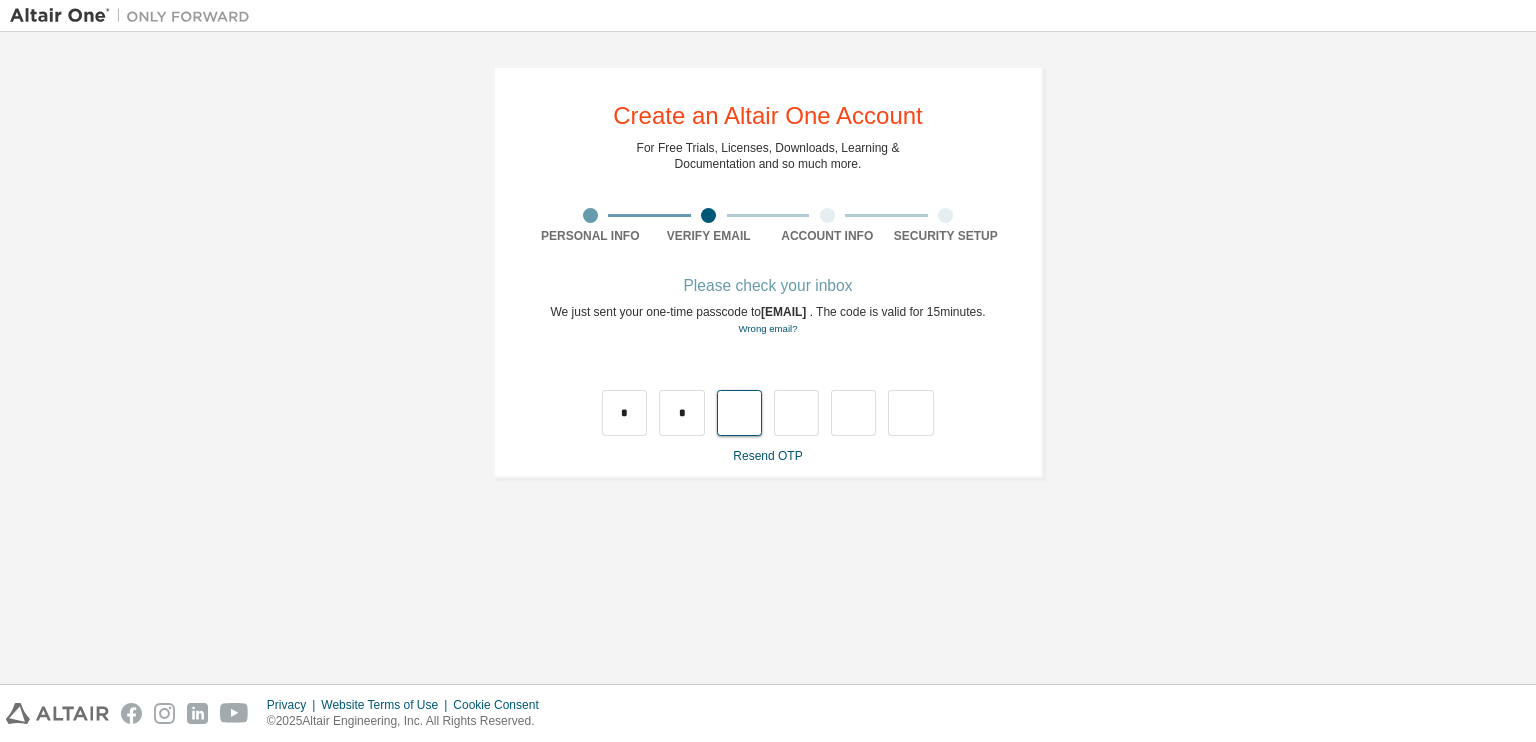 type on "*" 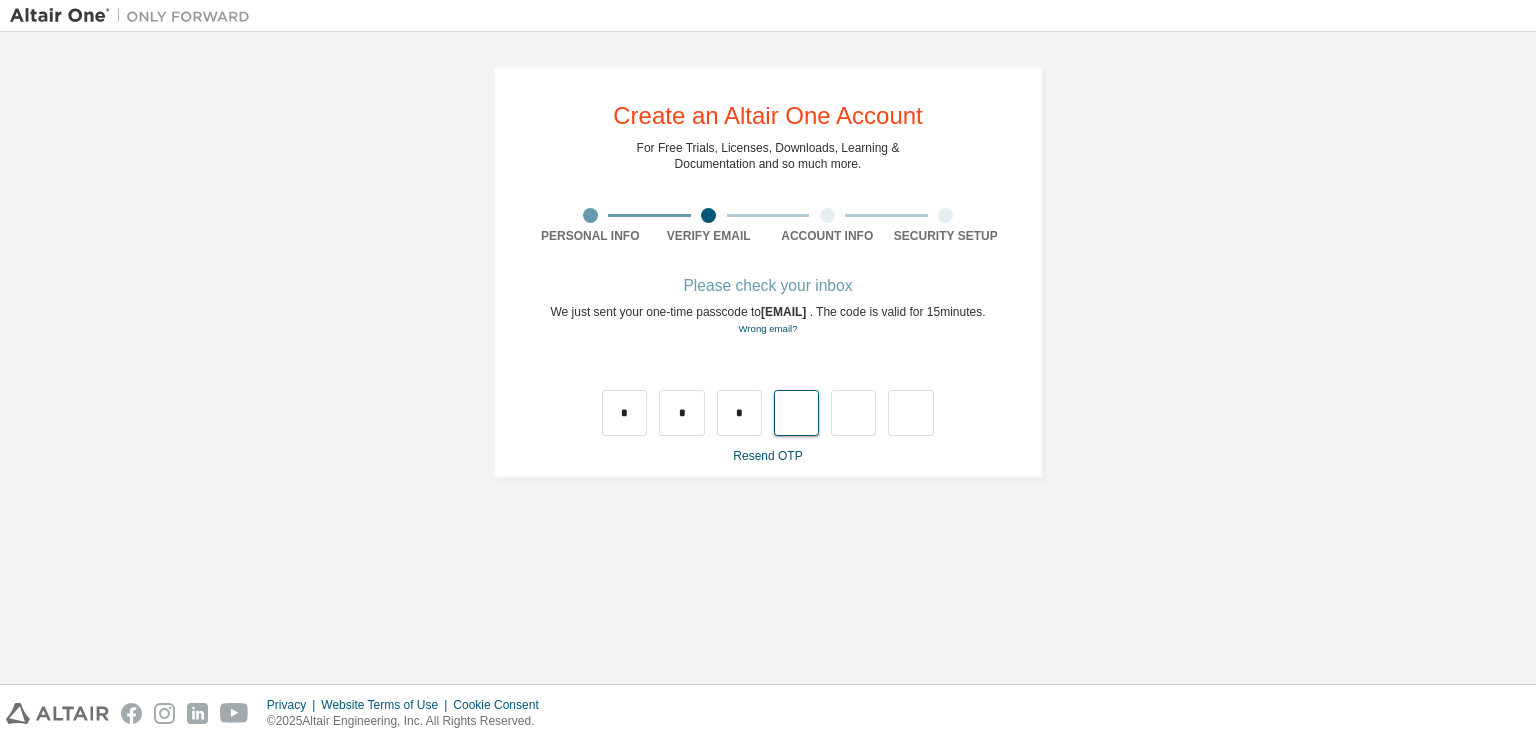 type on "*" 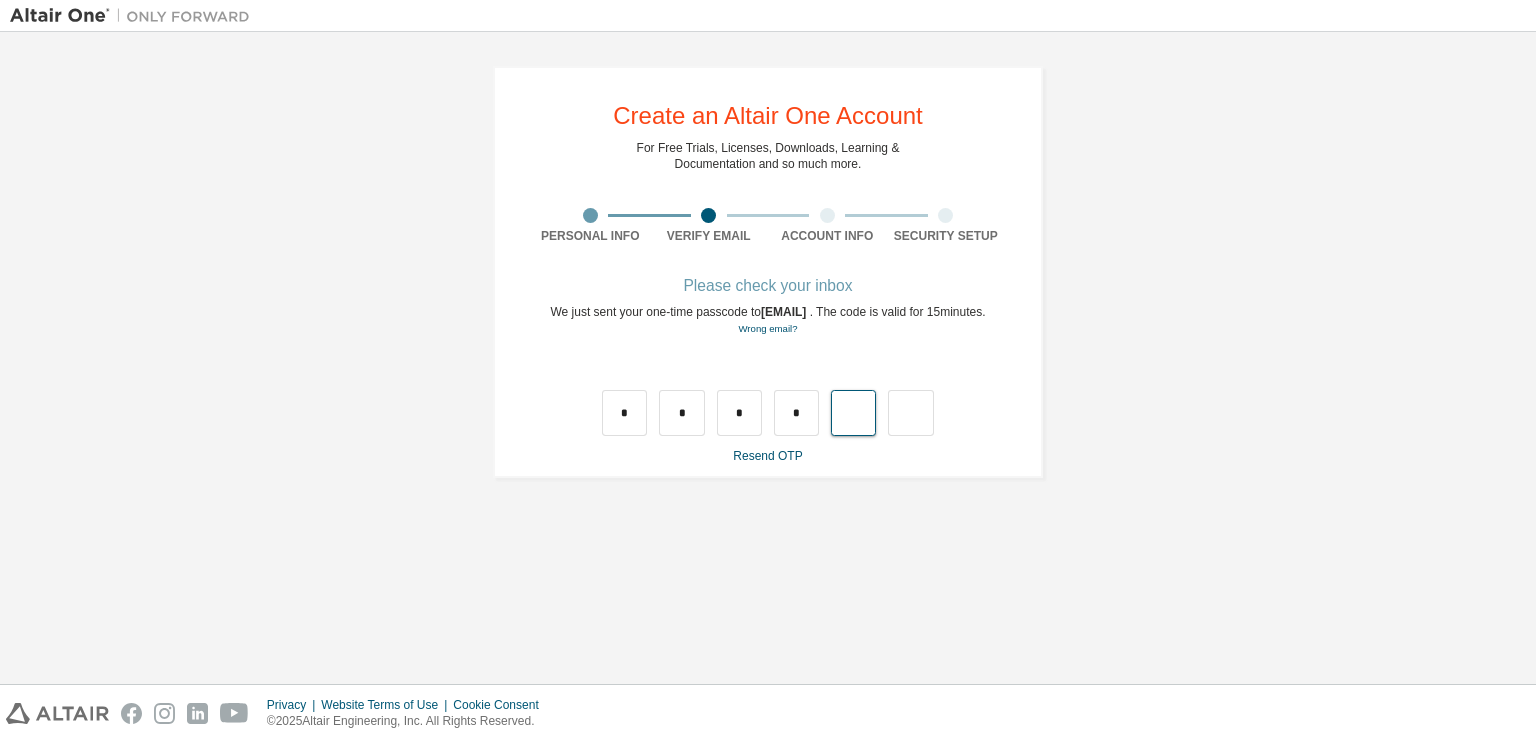 type on "*" 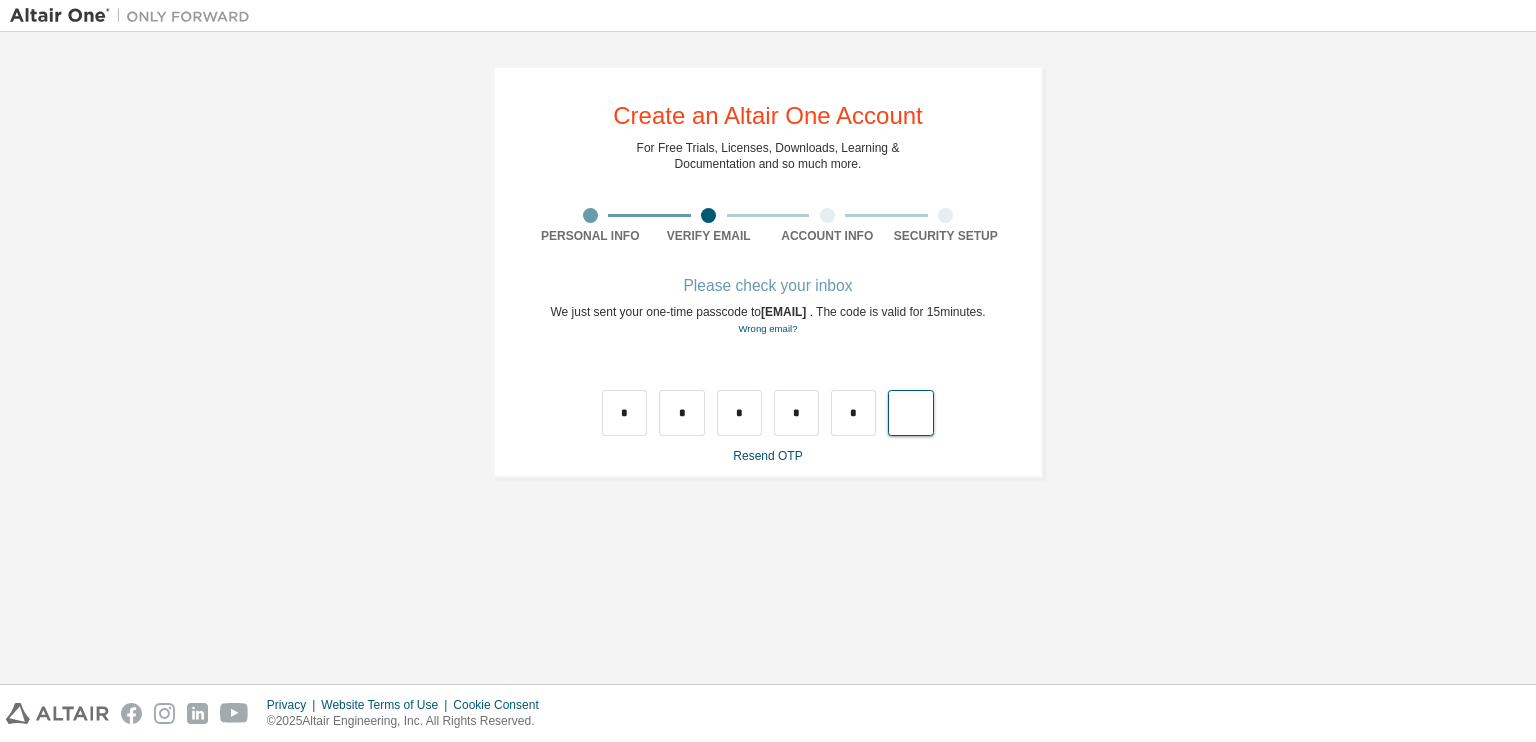 type on "*" 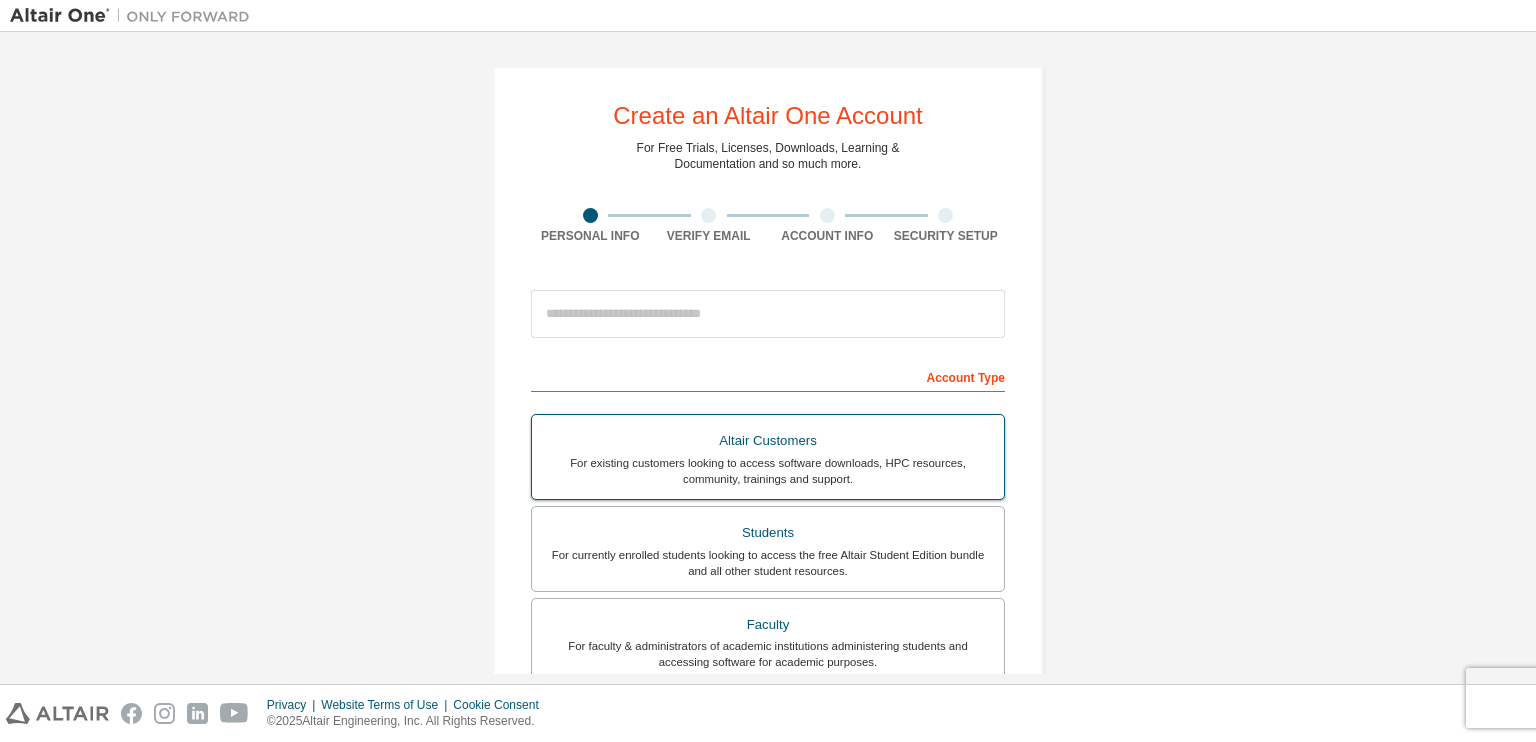 scroll, scrollTop: 0, scrollLeft: 0, axis: both 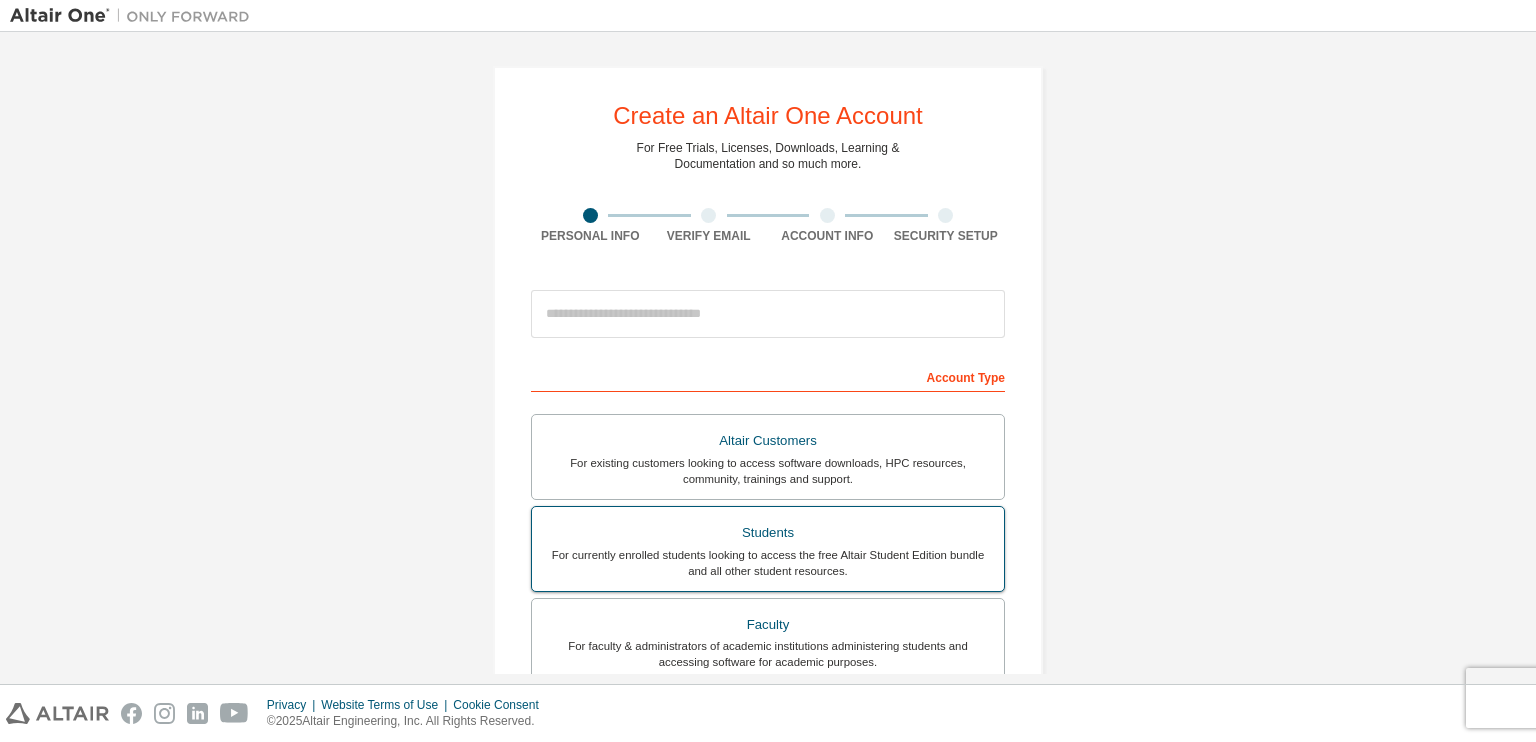 click on "For currently enrolled students looking to access the free Altair Student Edition bundle and all other student resources." at bounding box center (768, 563) 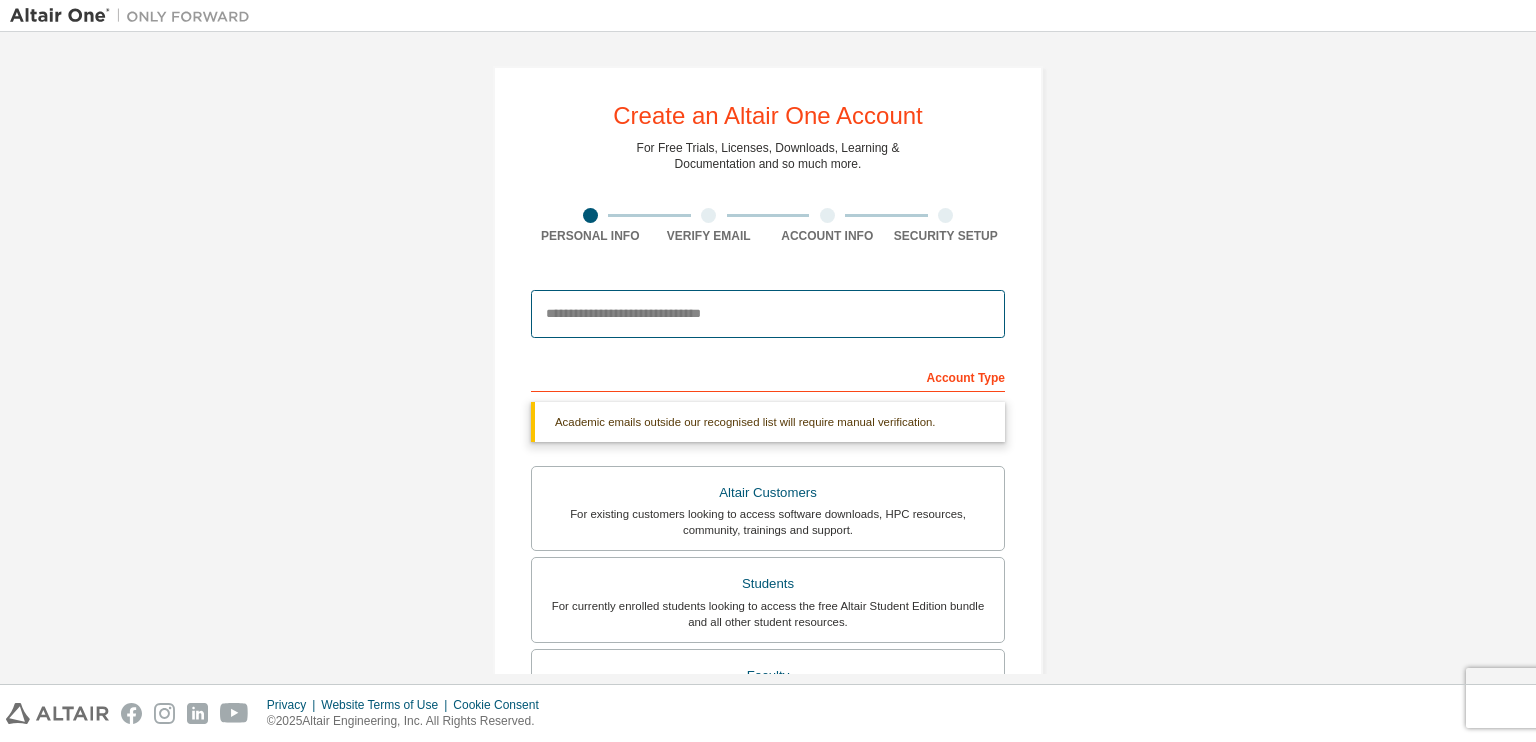click at bounding box center (768, 314) 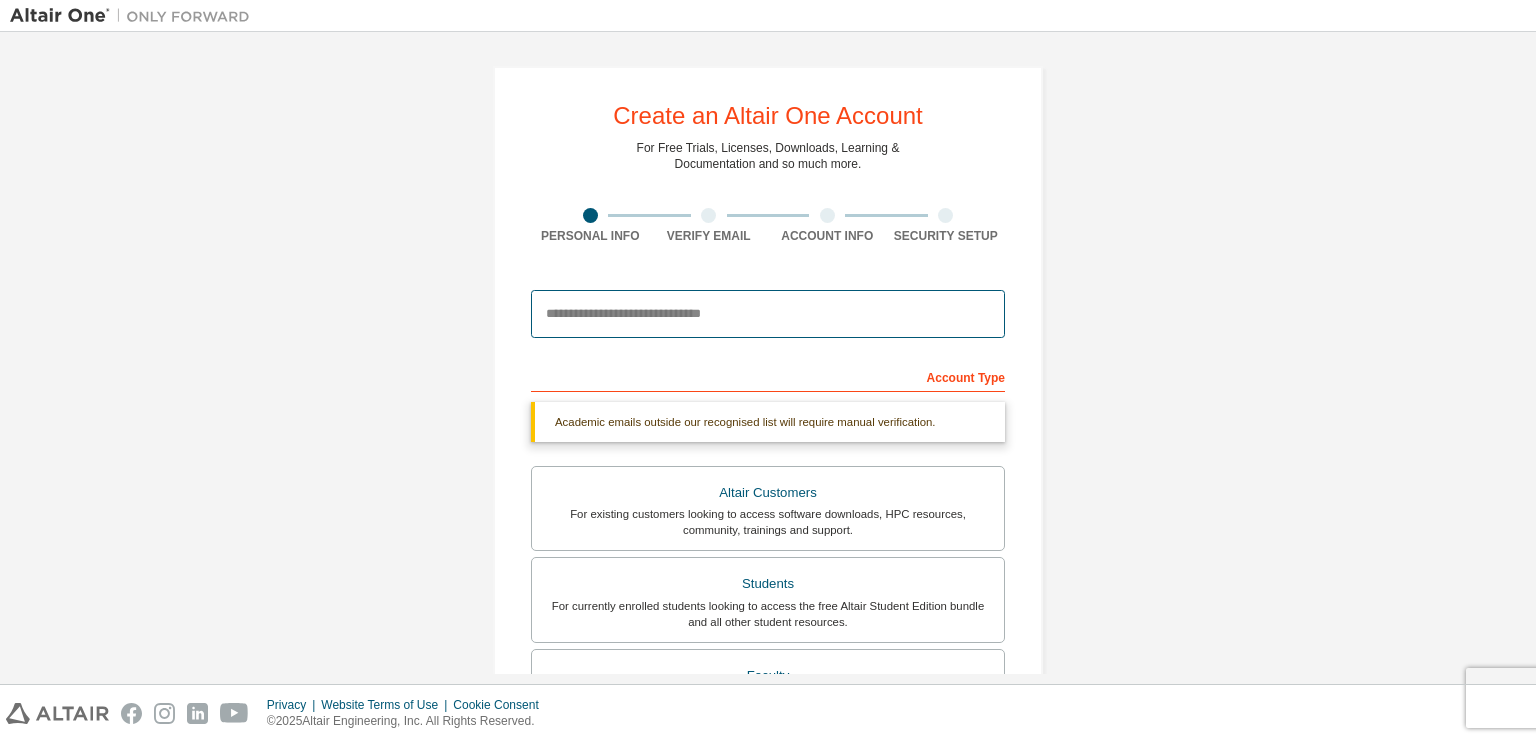 type on "**********" 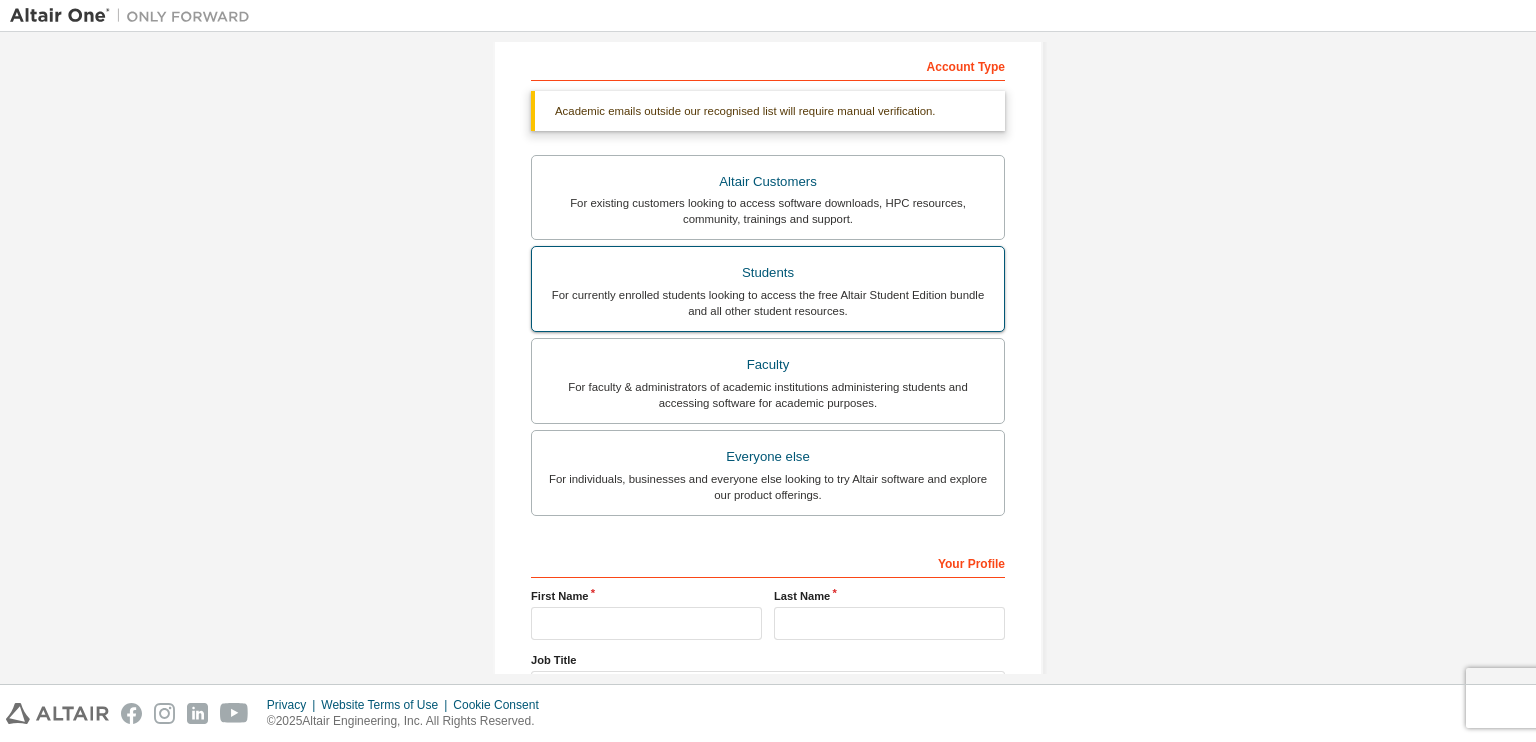 scroll, scrollTop: 485, scrollLeft: 0, axis: vertical 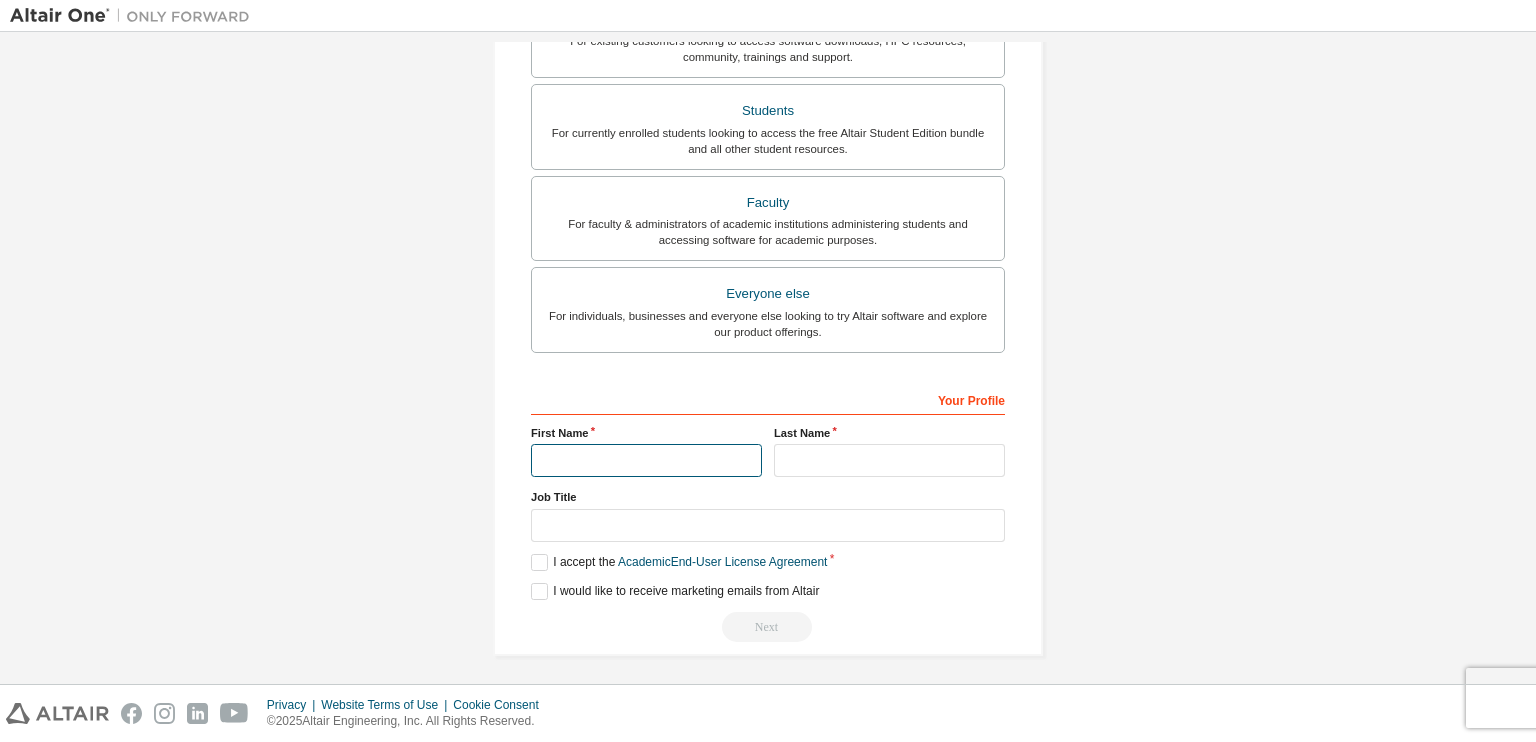 click at bounding box center [646, 460] 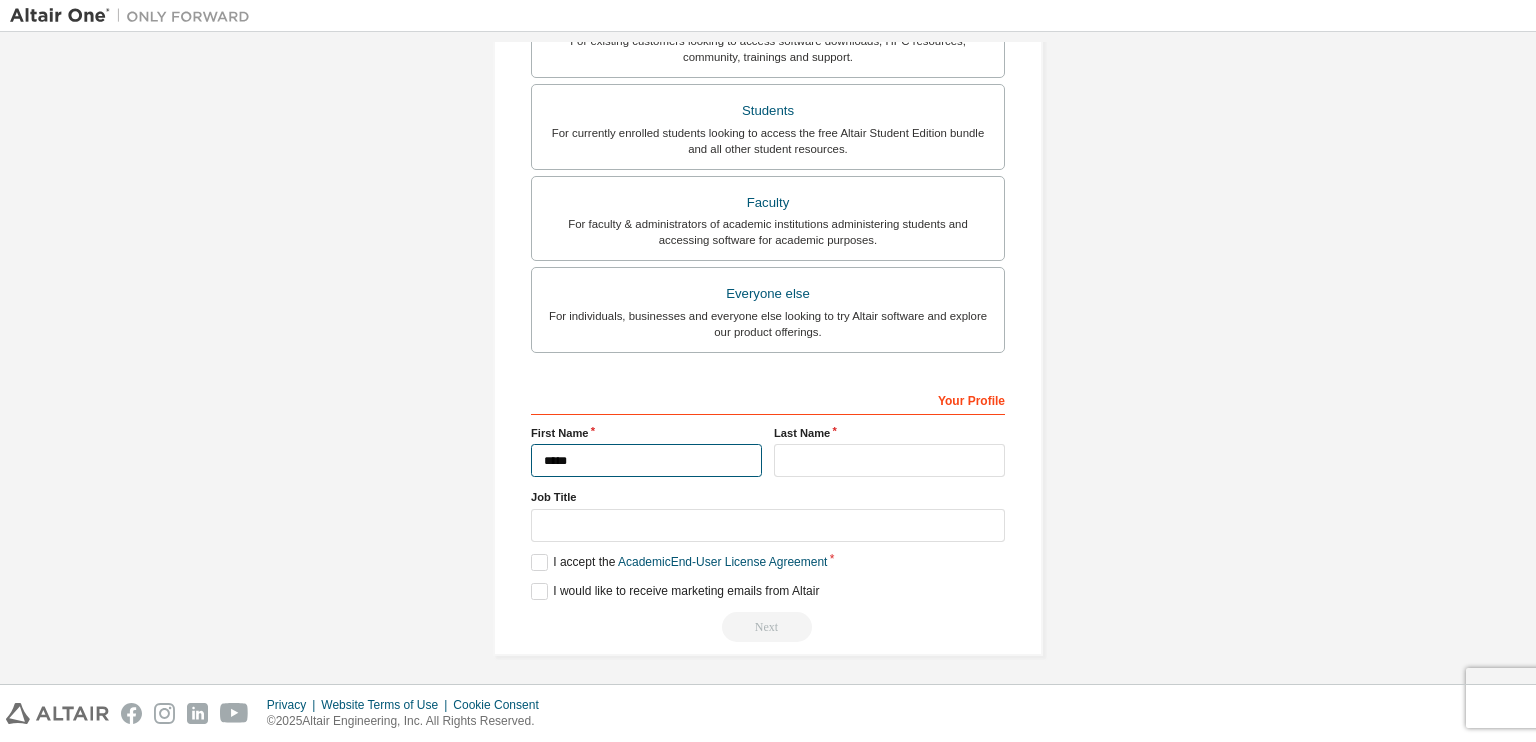 type on "******" 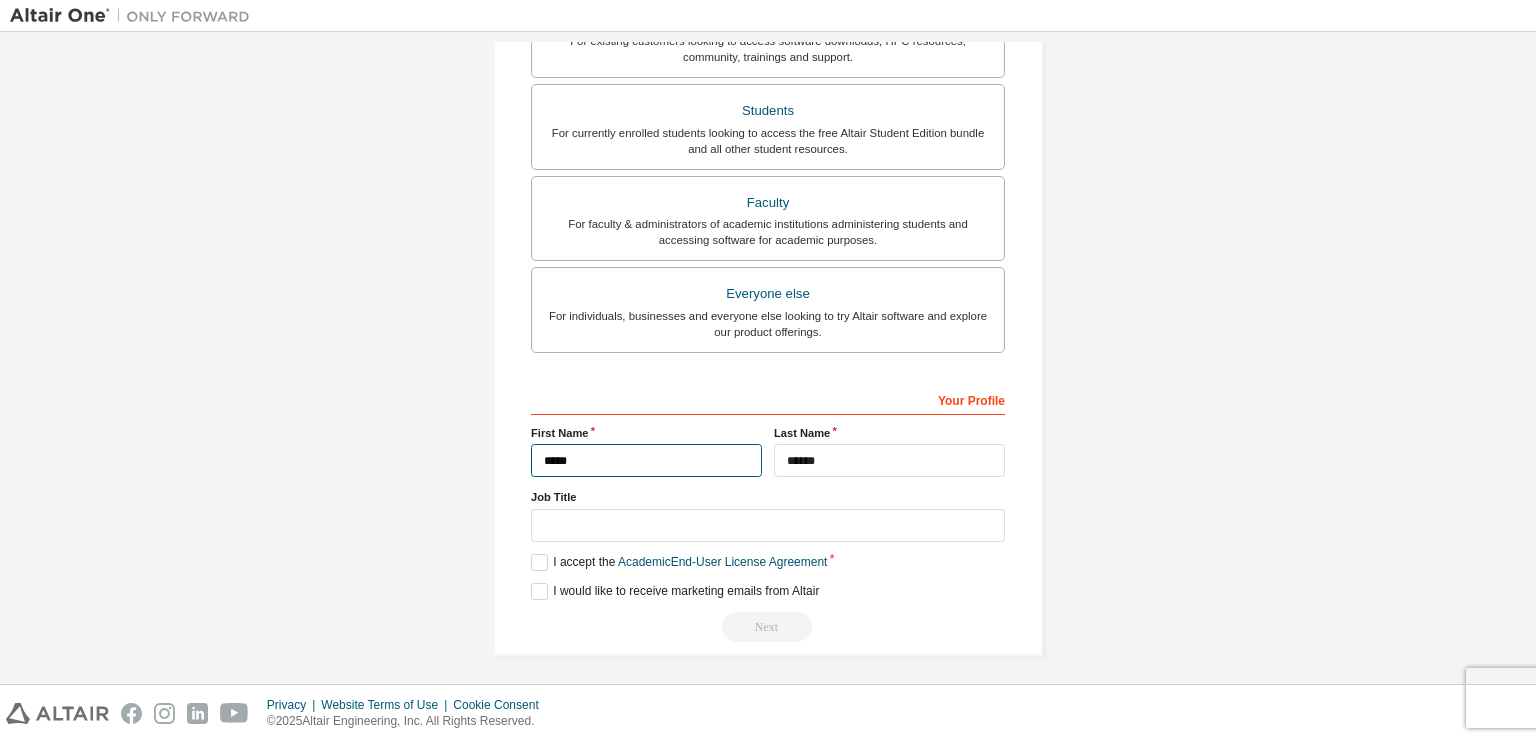 click on "*****" at bounding box center [646, 460] 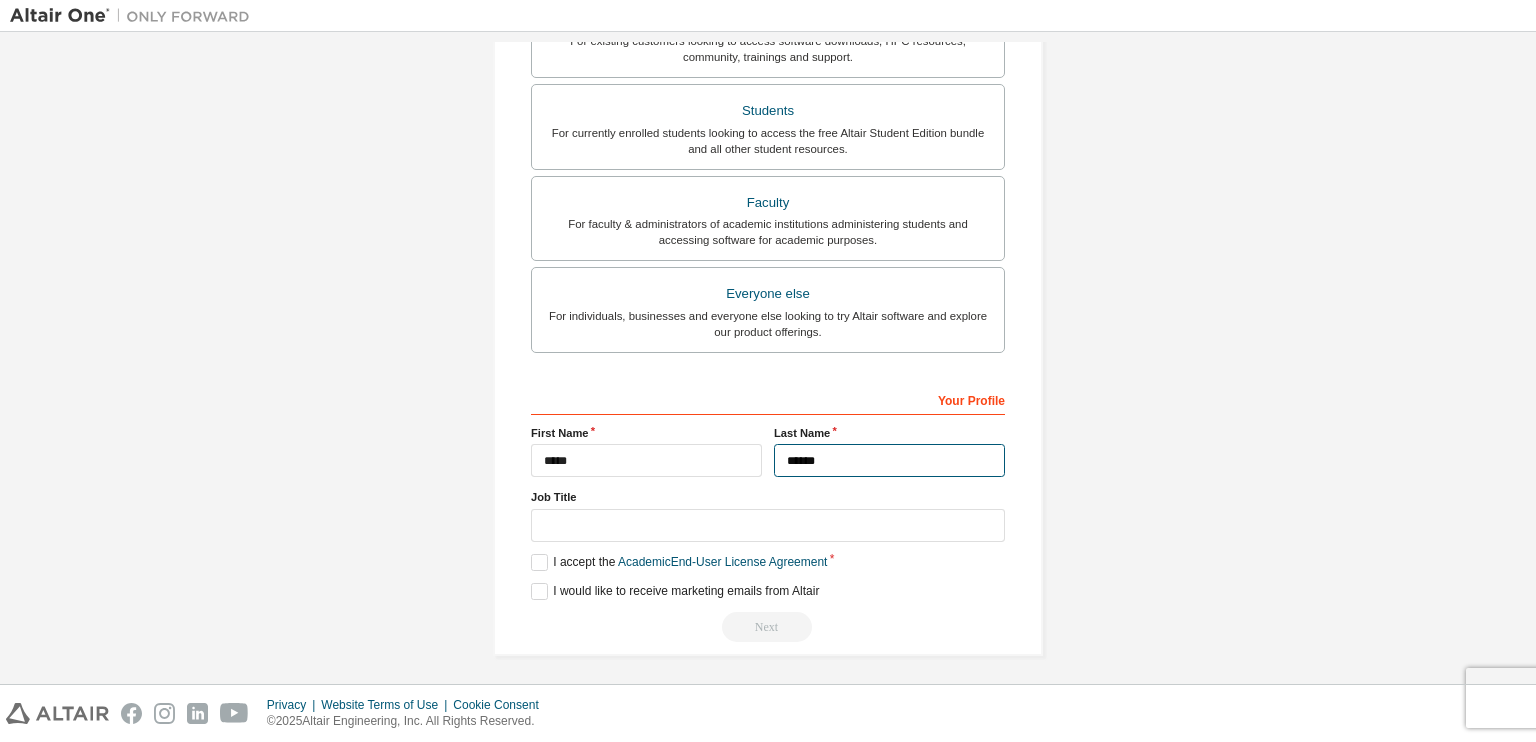 click on "******" at bounding box center [889, 460] 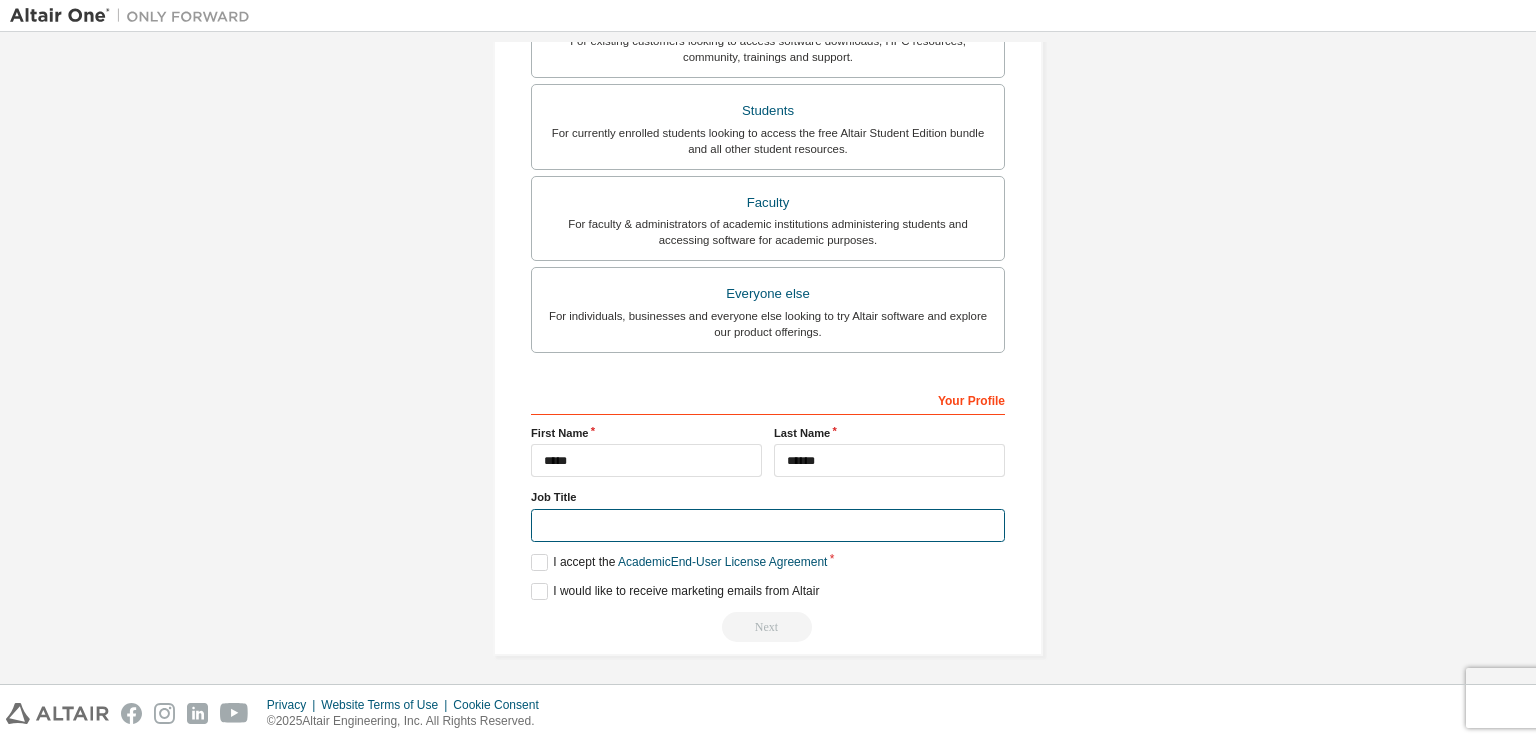 click at bounding box center [768, 525] 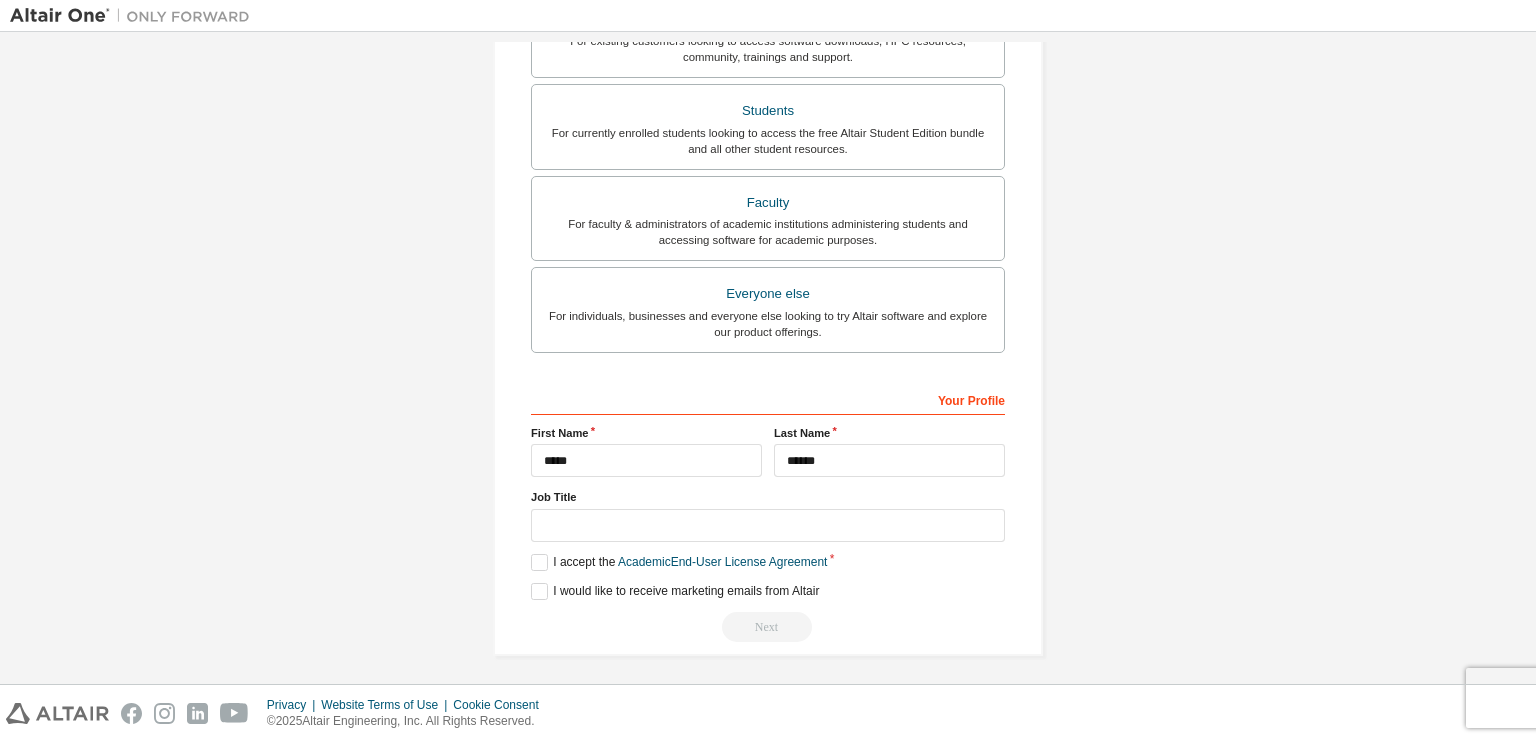 click on "**********" at bounding box center [768, 118] 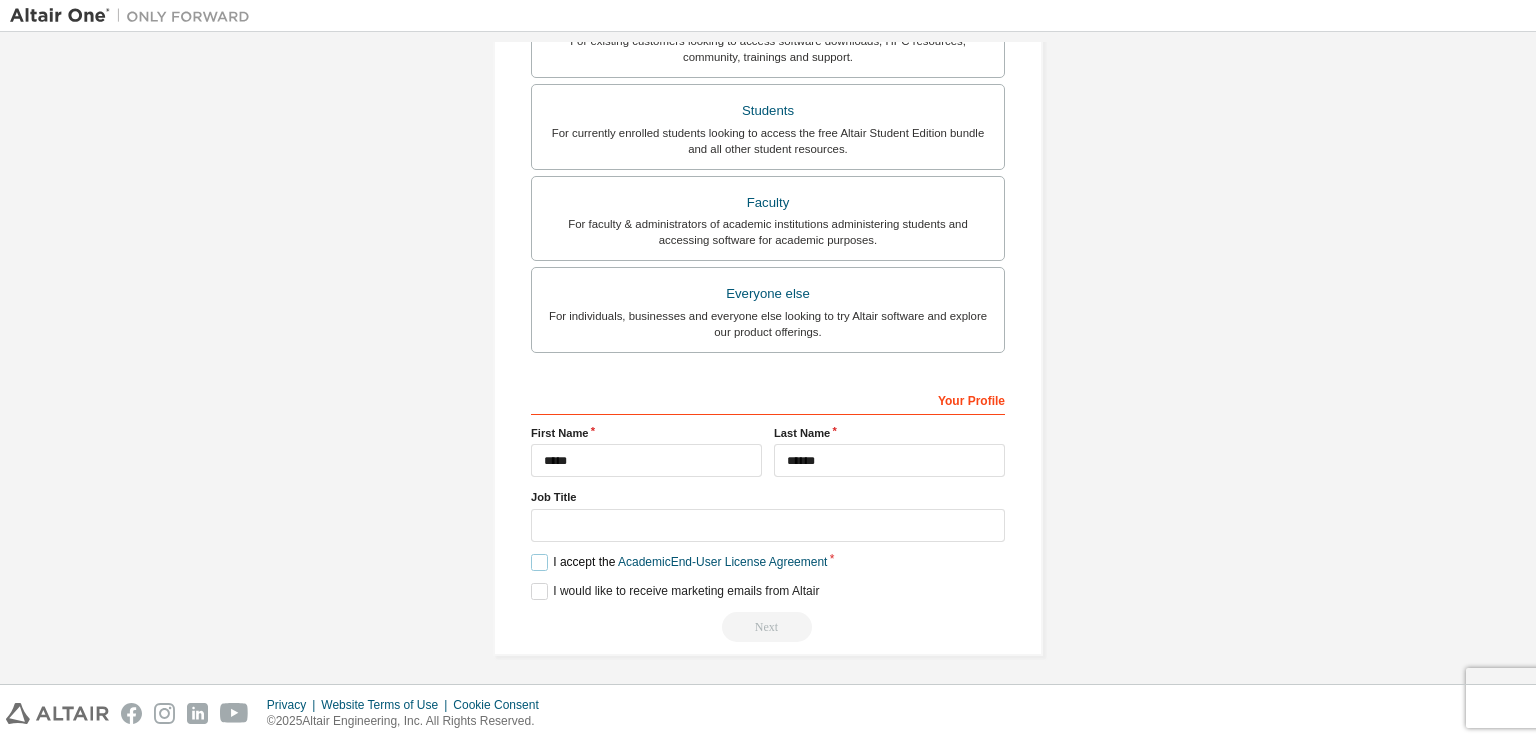 click on "I accept the   Academic   End-User License Agreement" at bounding box center [679, 562] 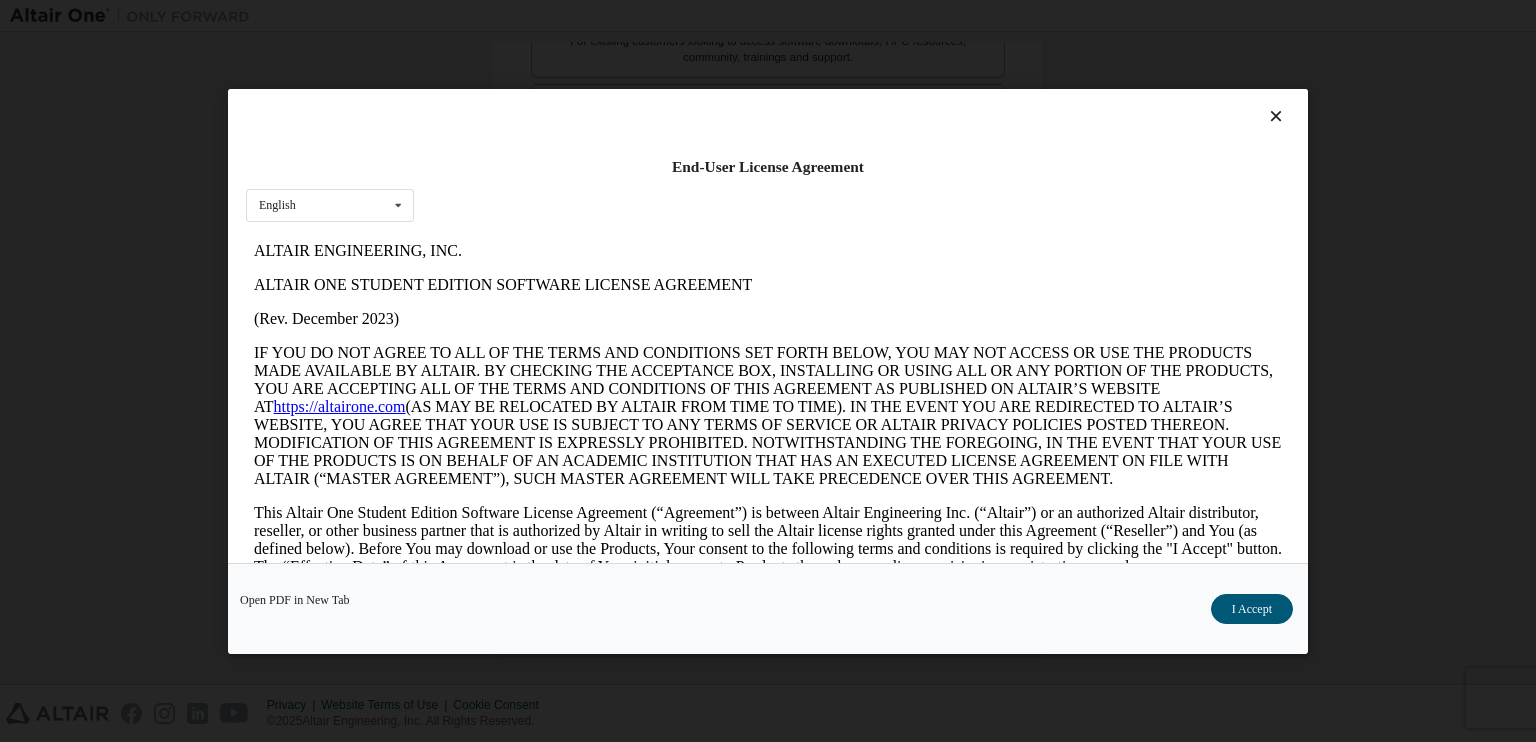 scroll, scrollTop: 0, scrollLeft: 0, axis: both 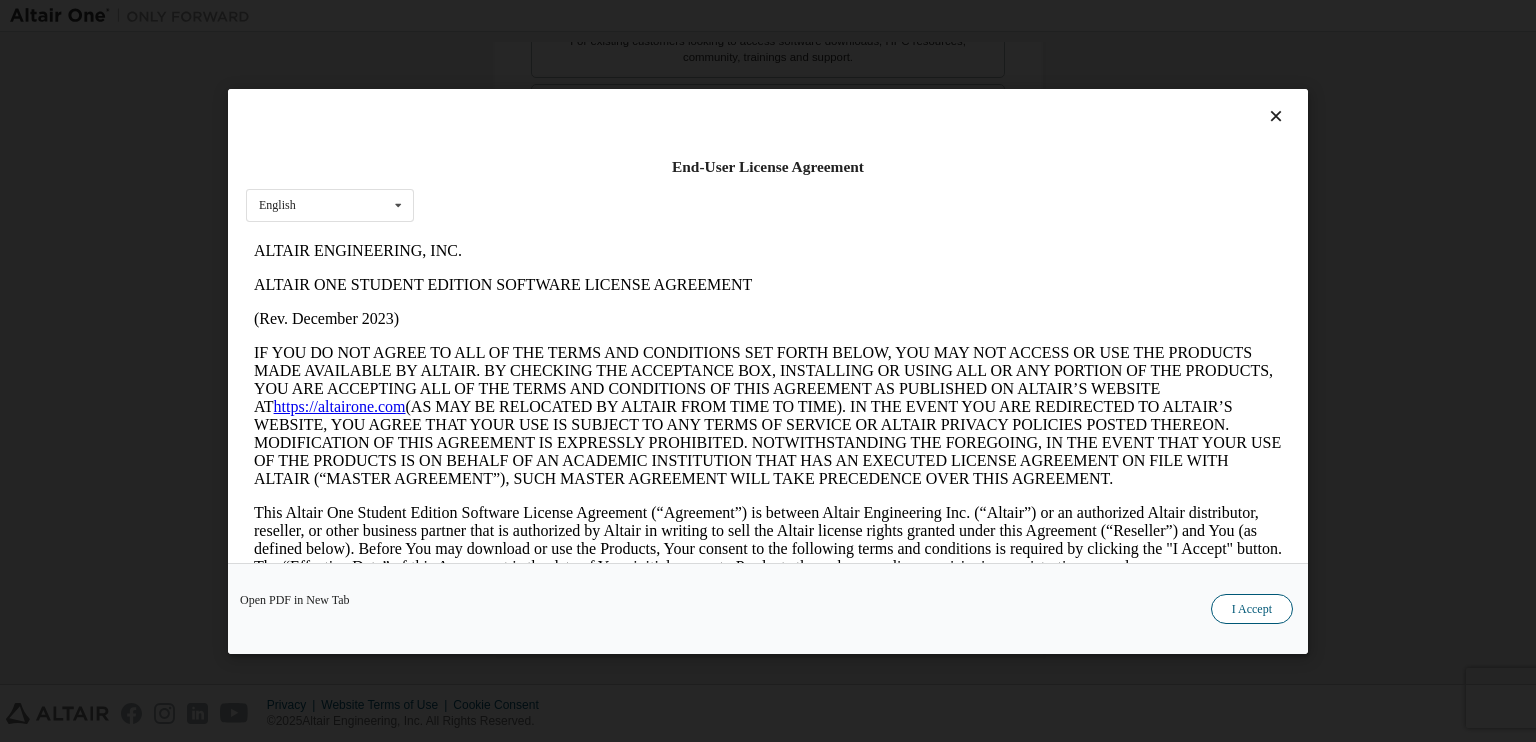 click on "I Accept" at bounding box center [1252, 608] 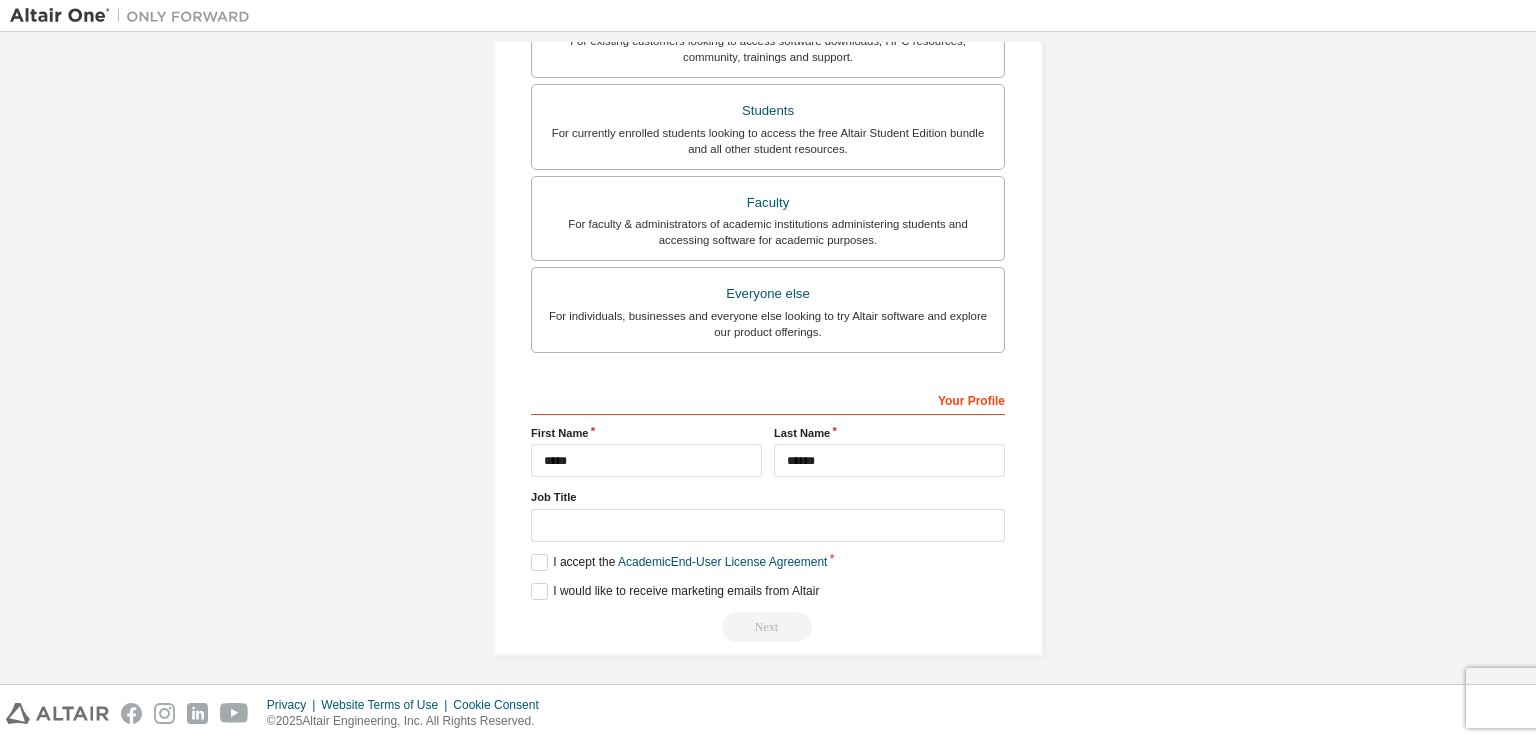click on "**********" at bounding box center [768, 512] 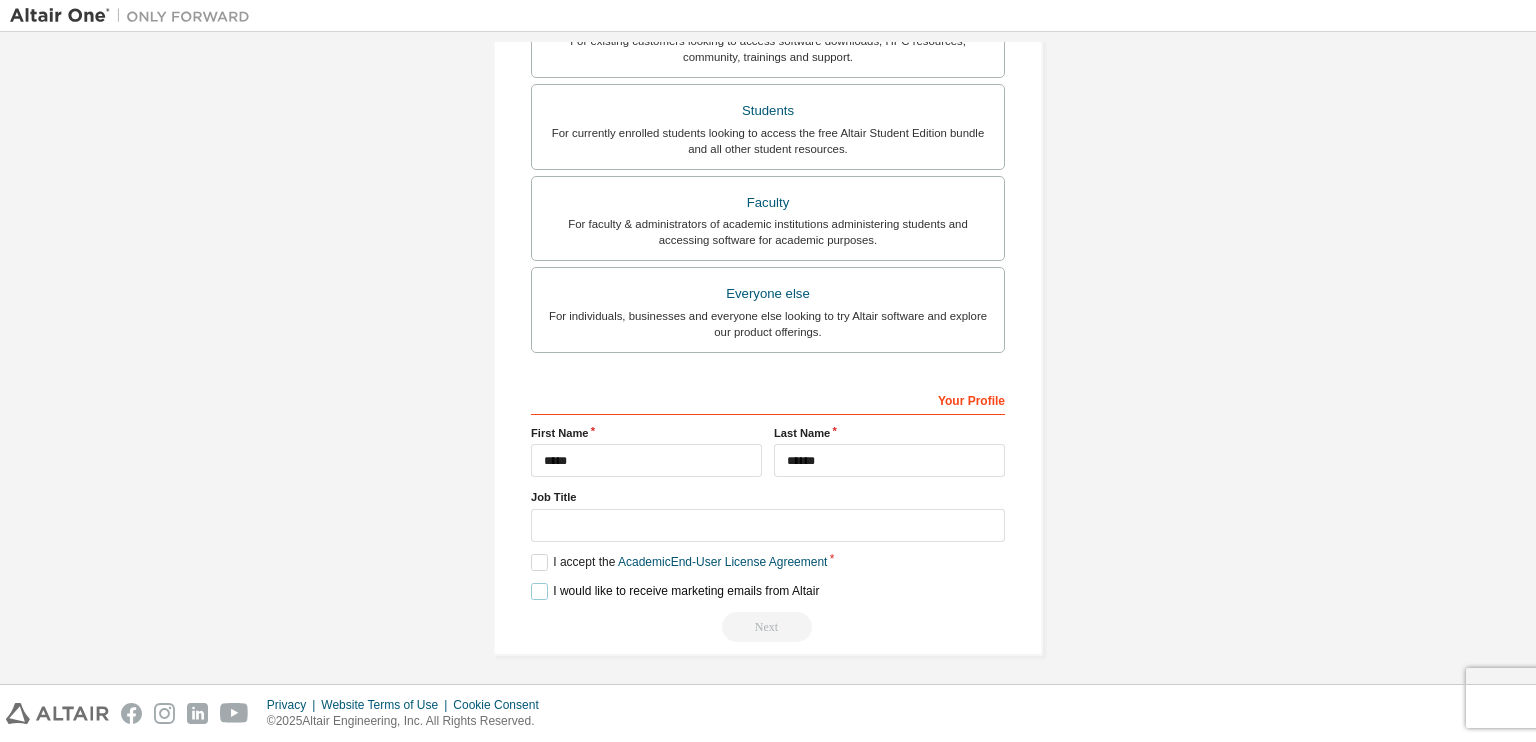 click on "I would like to receive marketing emails from Altair" at bounding box center [675, 591] 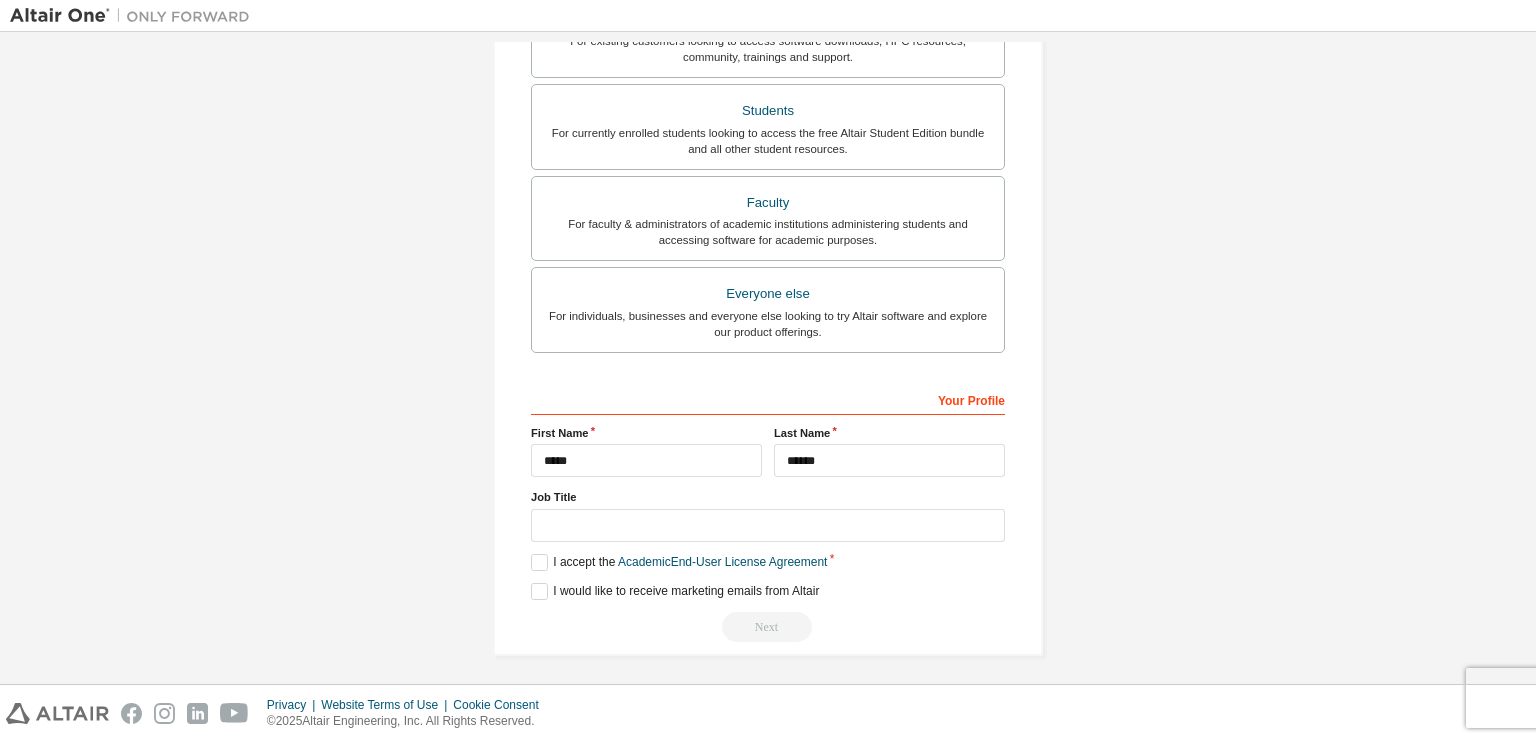 click on "Next" at bounding box center [768, 627] 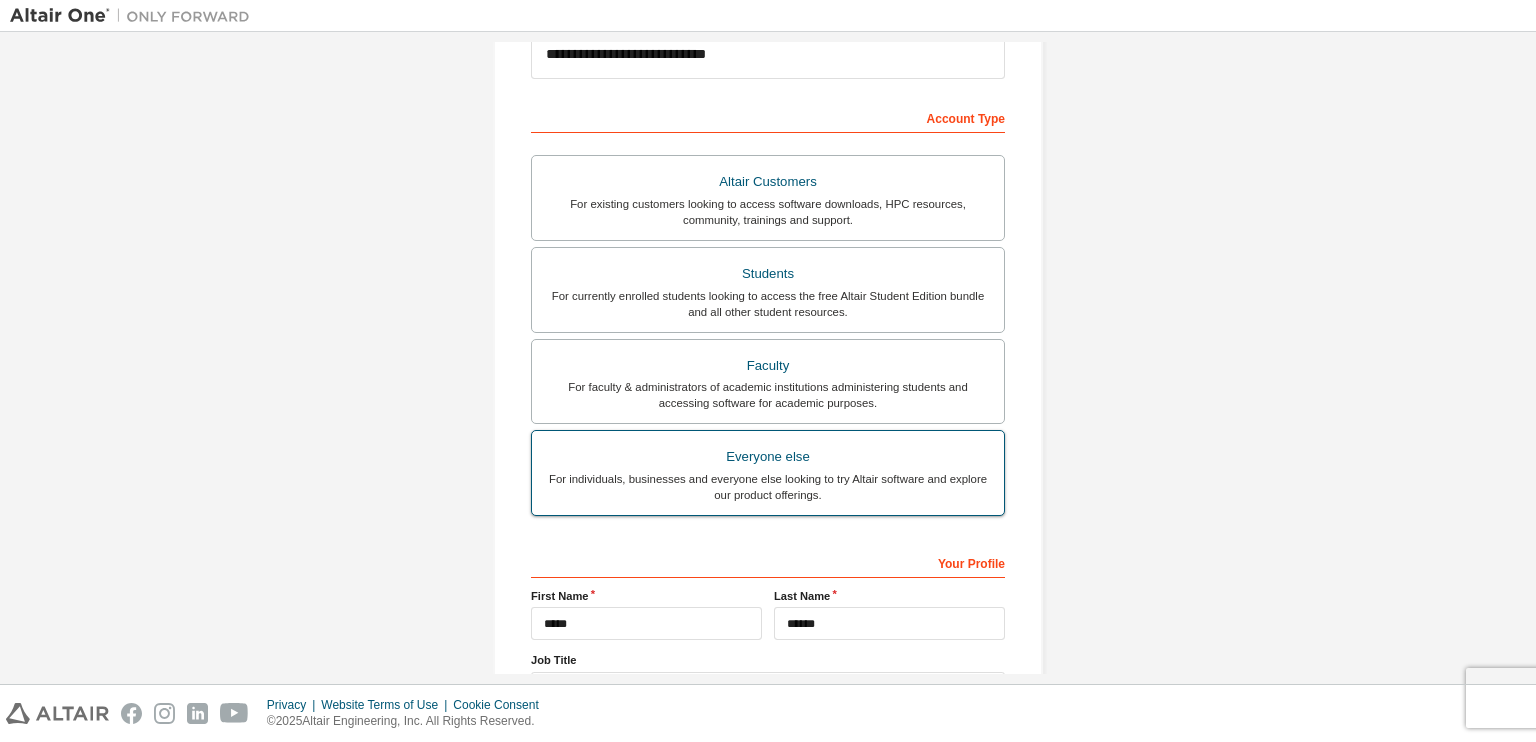 scroll, scrollTop: 0, scrollLeft: 0, axis: both 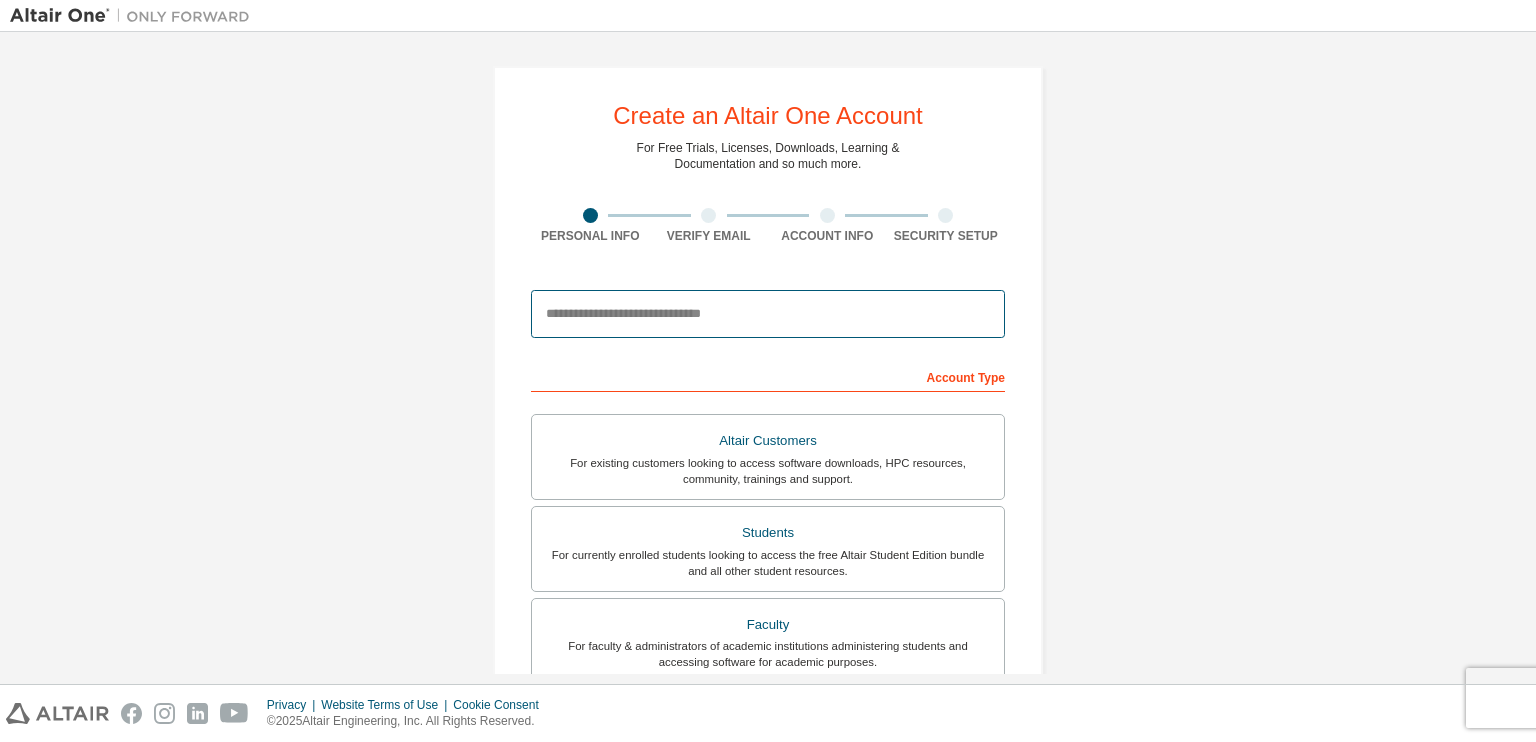 click at bounding box center [768, 314] 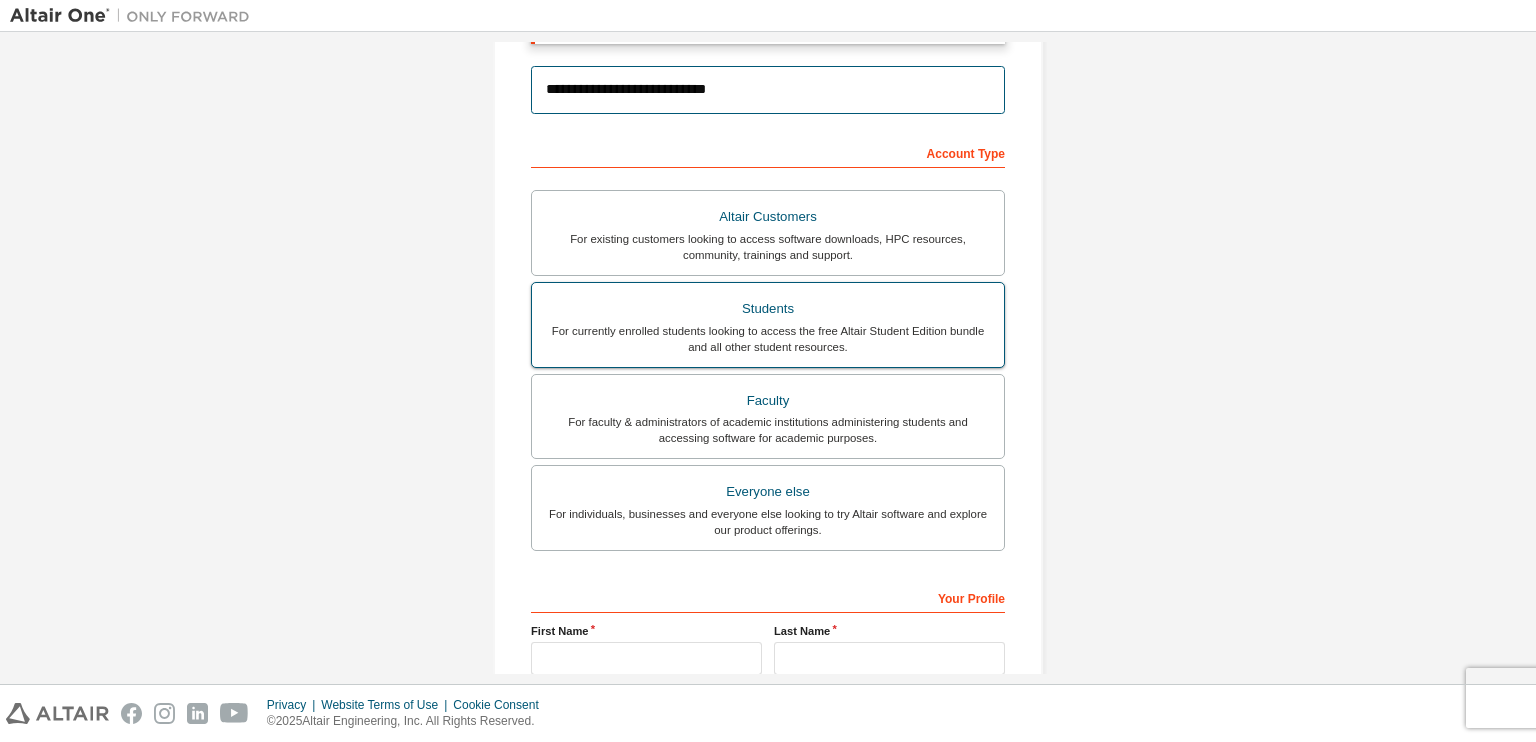 scroll, scrollTop: 286, scrollLeft: 0, axis: vertical 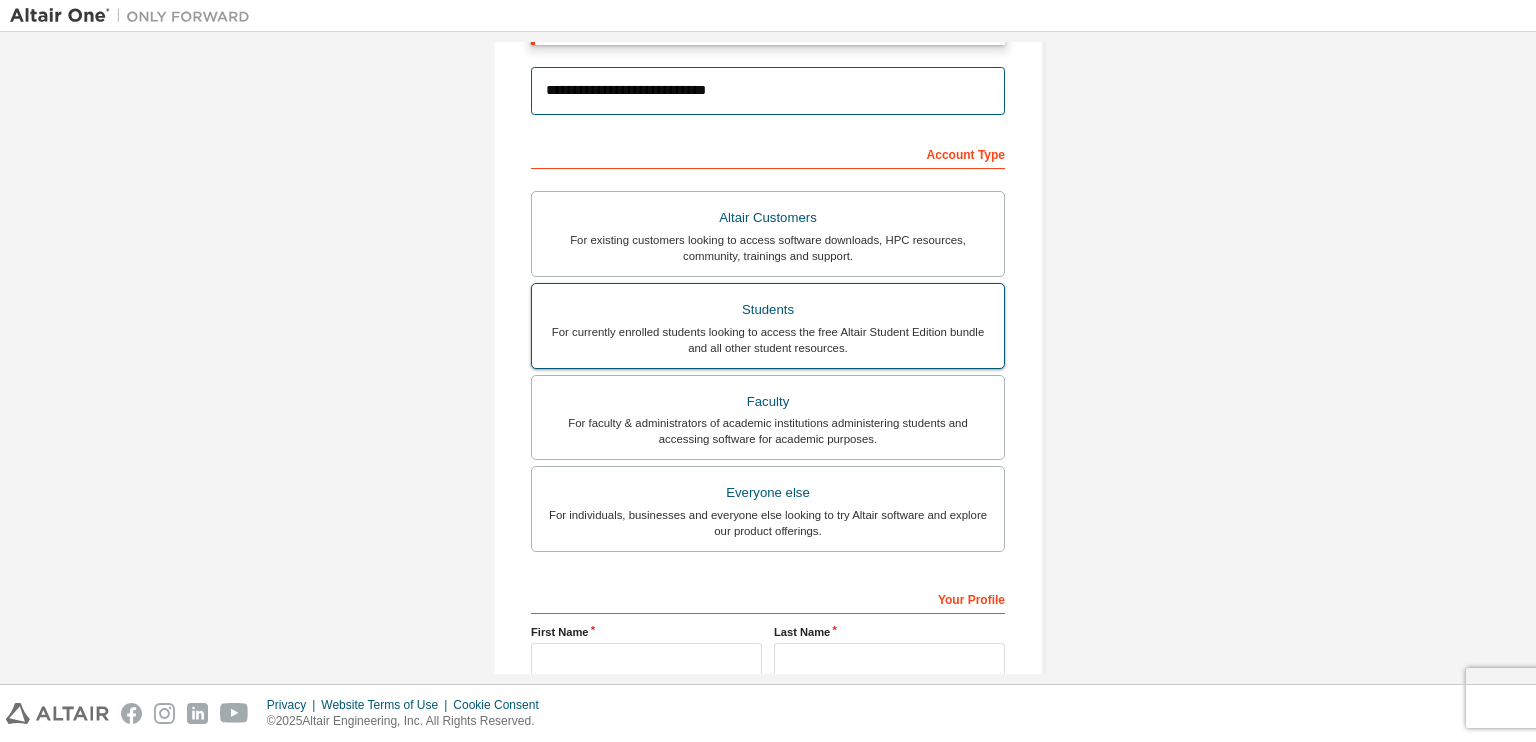 type on "**********" 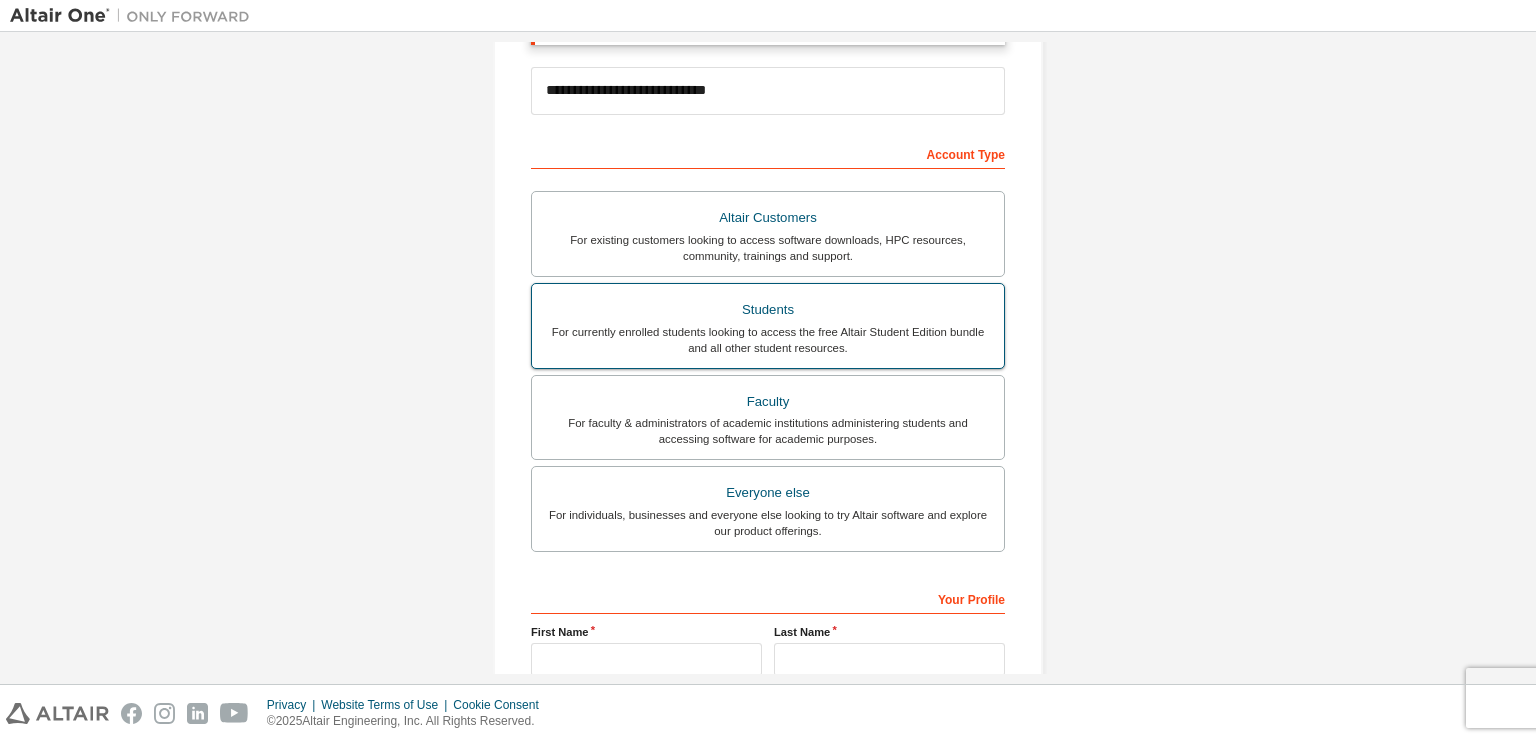 click on "Students" at bounding box center (768, 310) 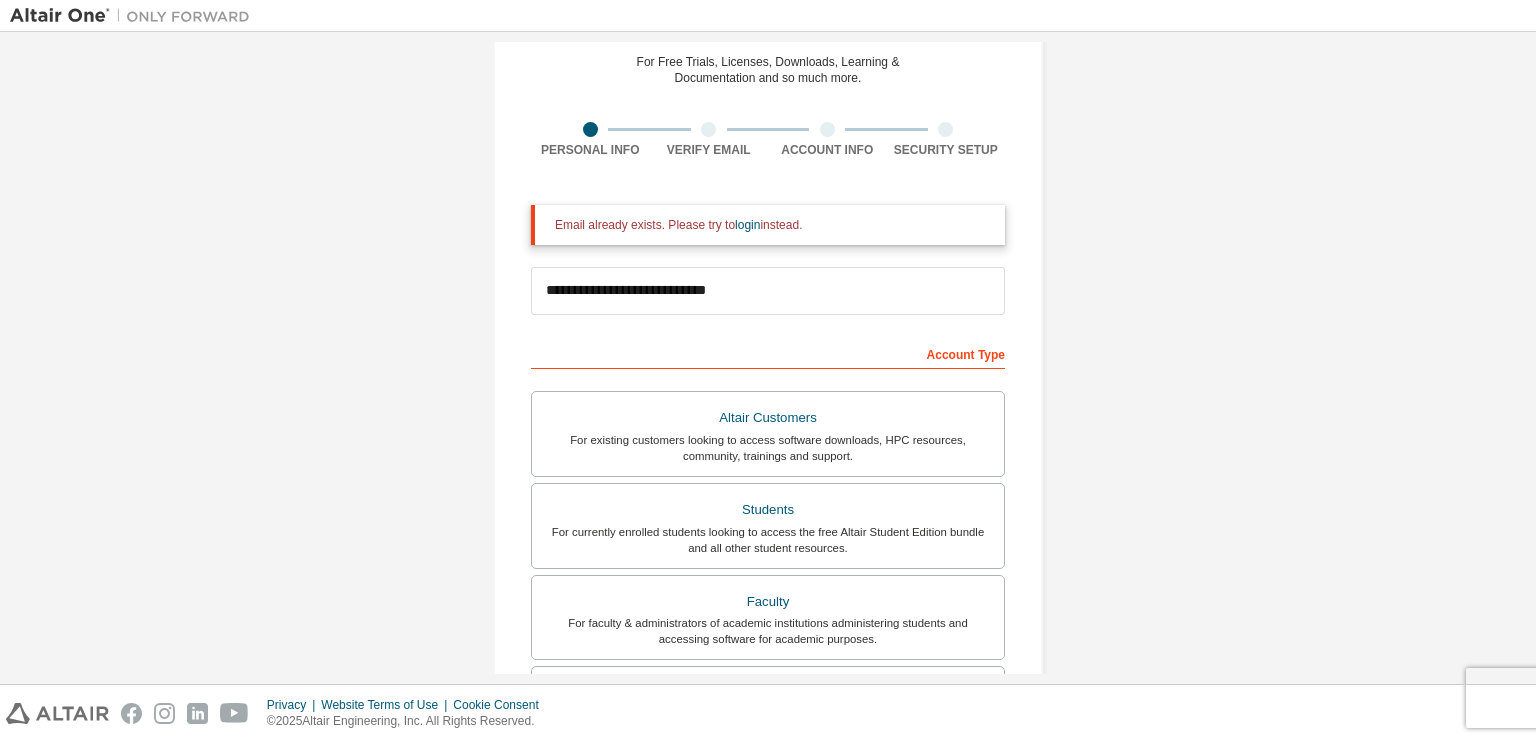 scroll, scrollTop: 0, scrollLeft: 0, axis: both 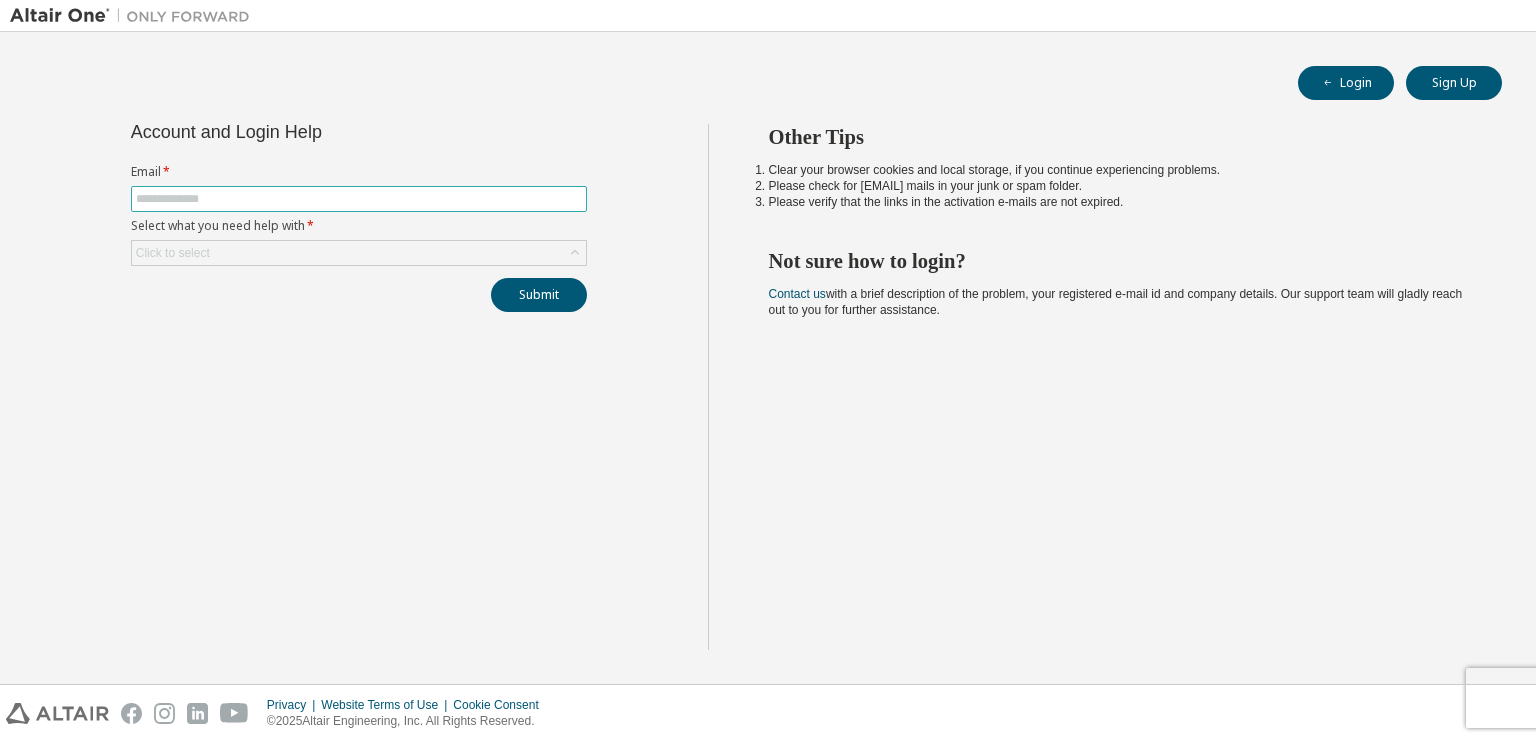 click at bounding box center [359, 199] 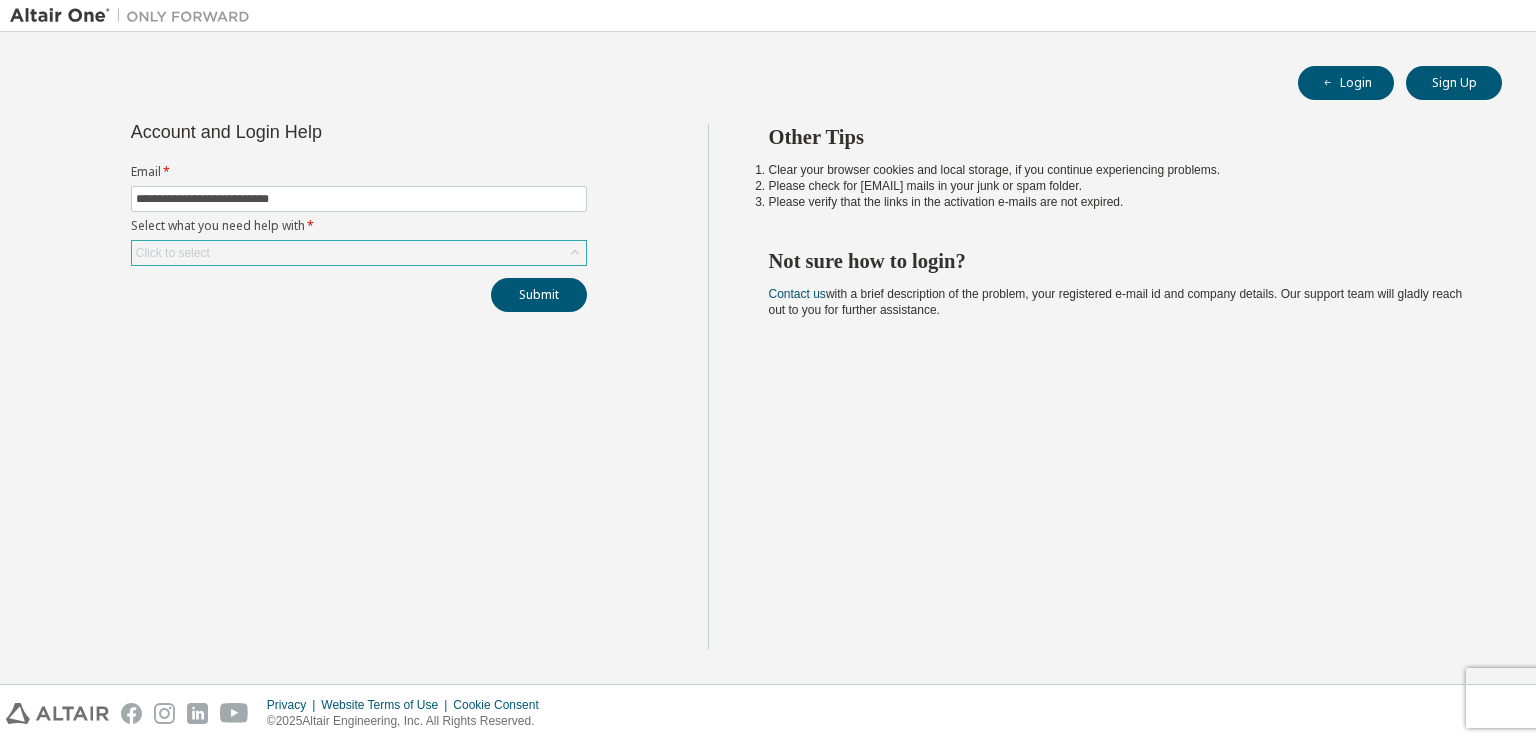 click on "Click to select" at bounding box center (359, 253) 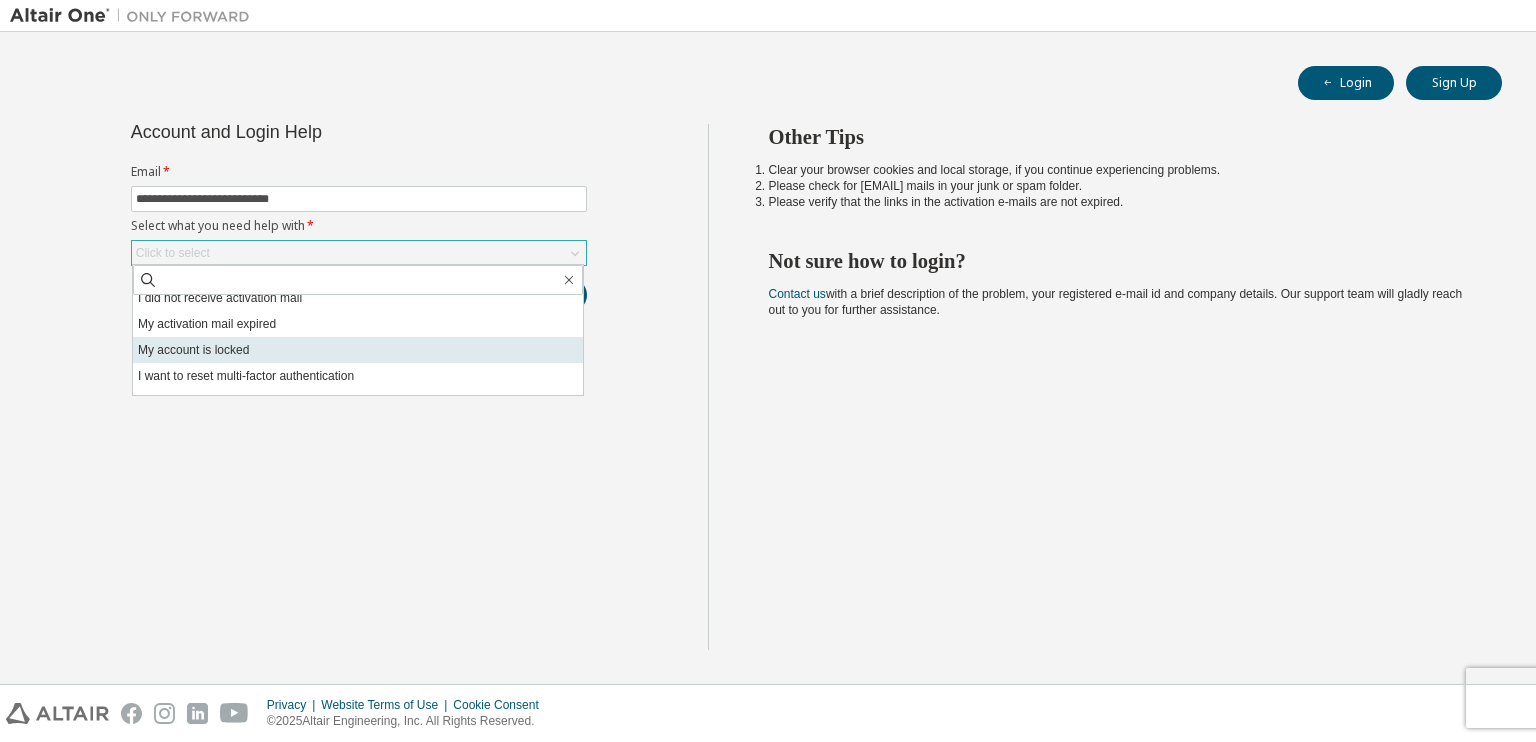 scroll, scrollTop: 56, scrollLeft: 0, axis: vertical 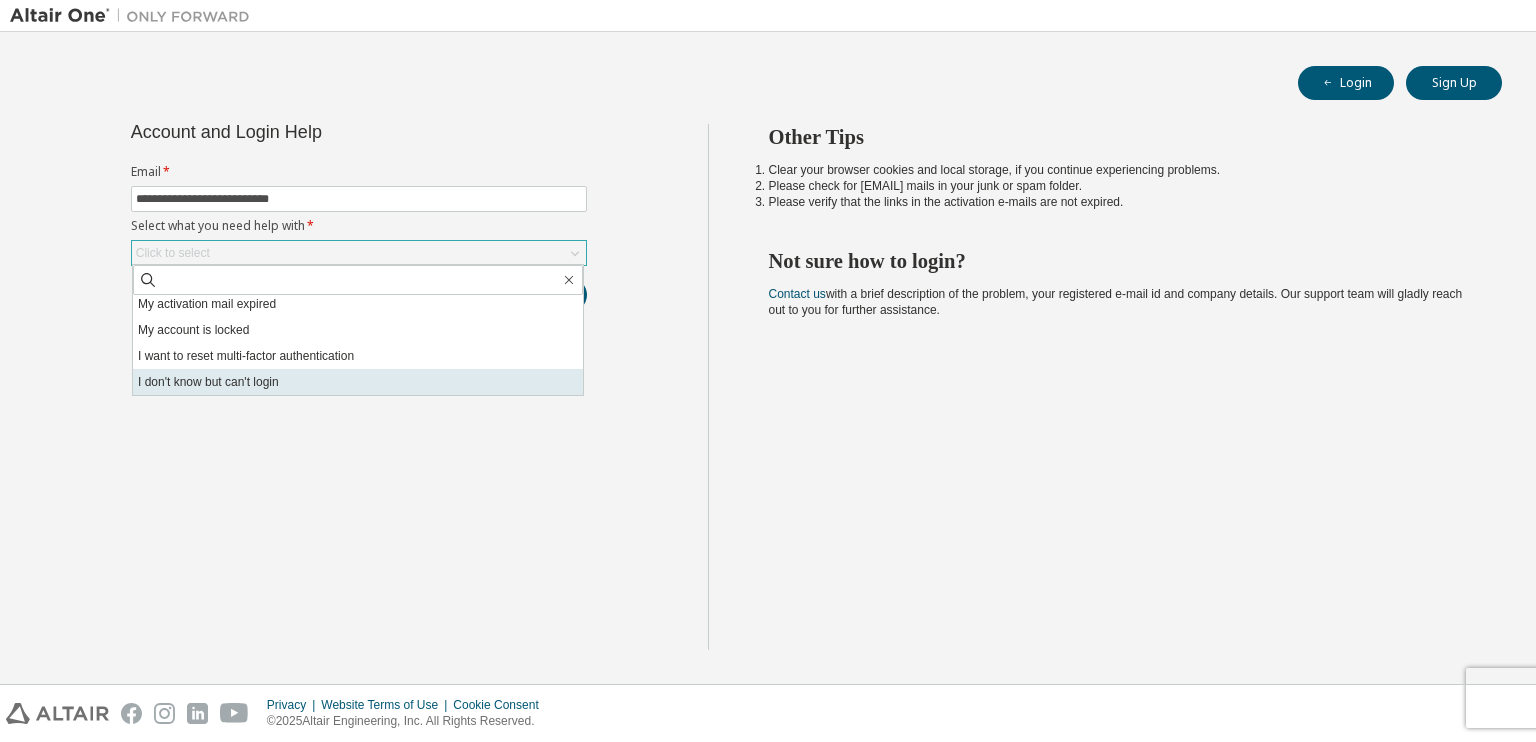 click on "I don't know but can't login" at bounding box center (358, 382) 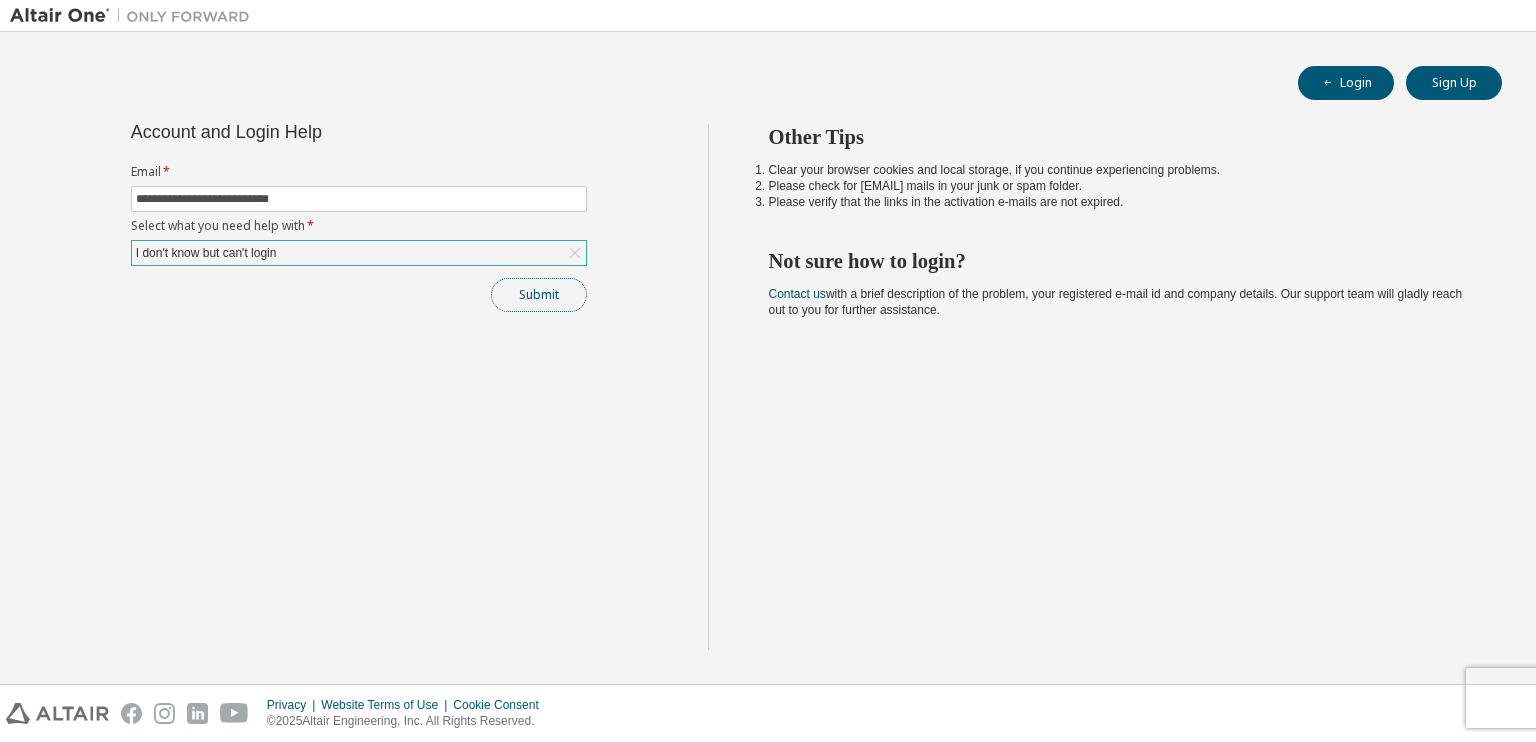 click on "Submit" at bounding box center [539, 295] 